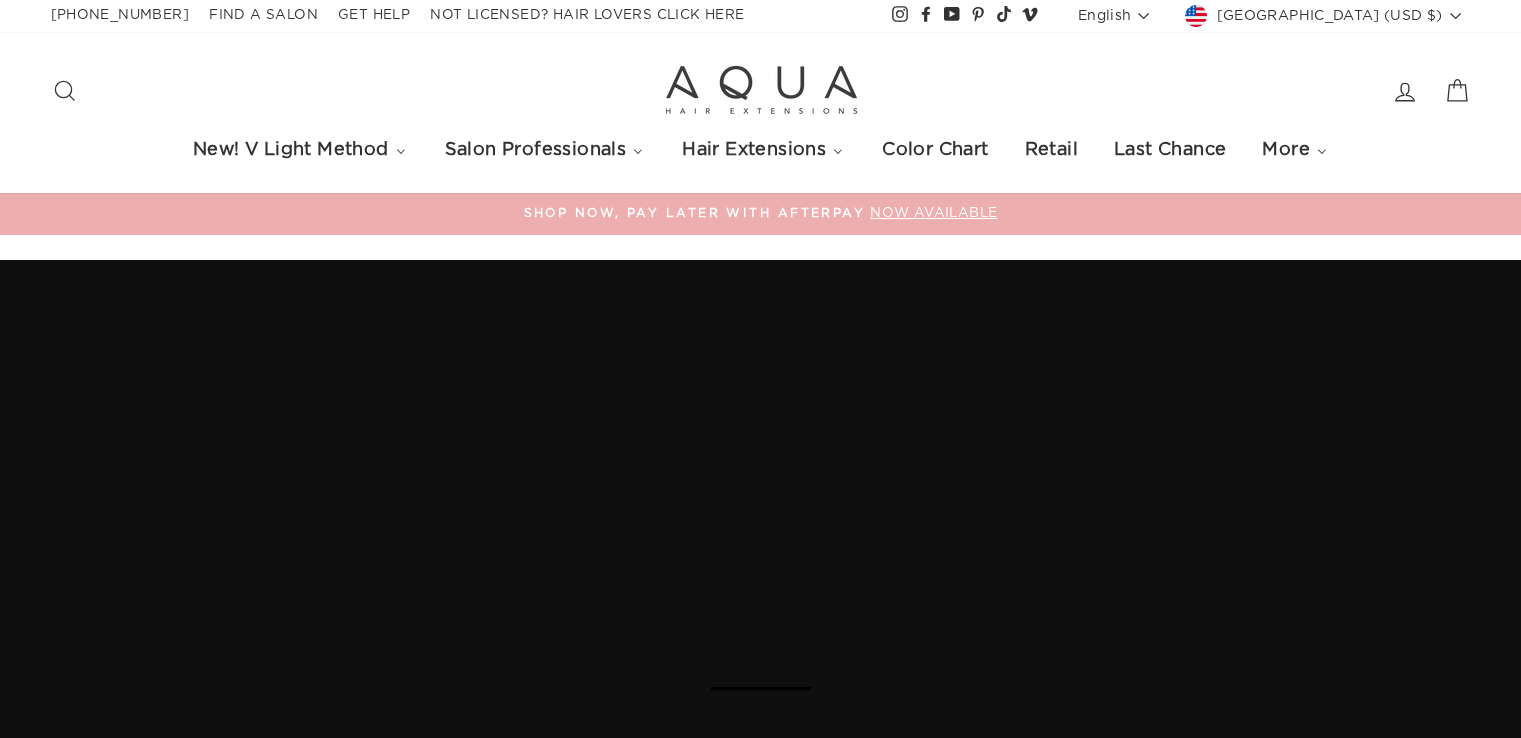 scroll, scrollTop: 0, scrollLeft: 0, axis: both 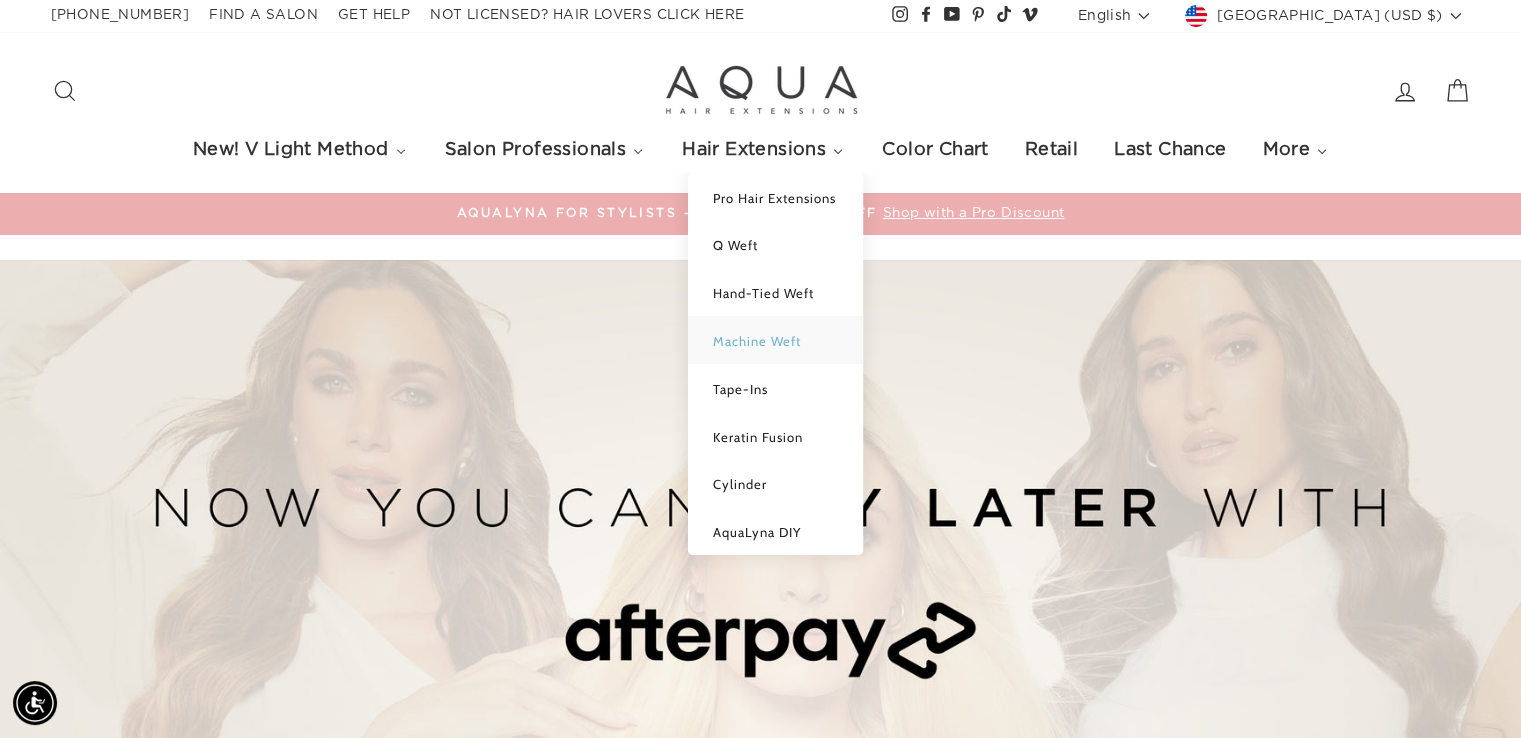 click on "Machine Weft" at bounding box center (757, 341) 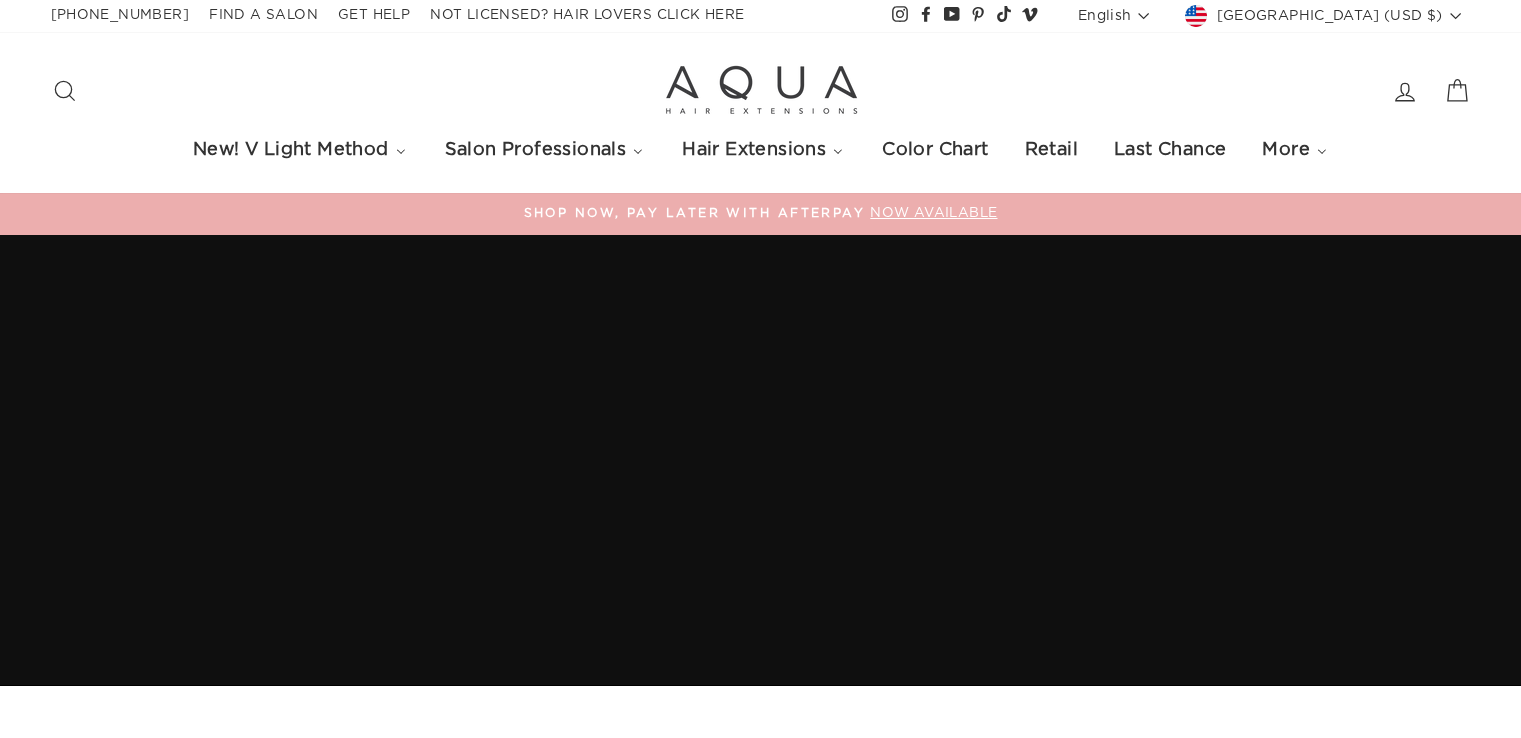 scroll, scrollTop: 0, scrollLeft: 0, axis: both 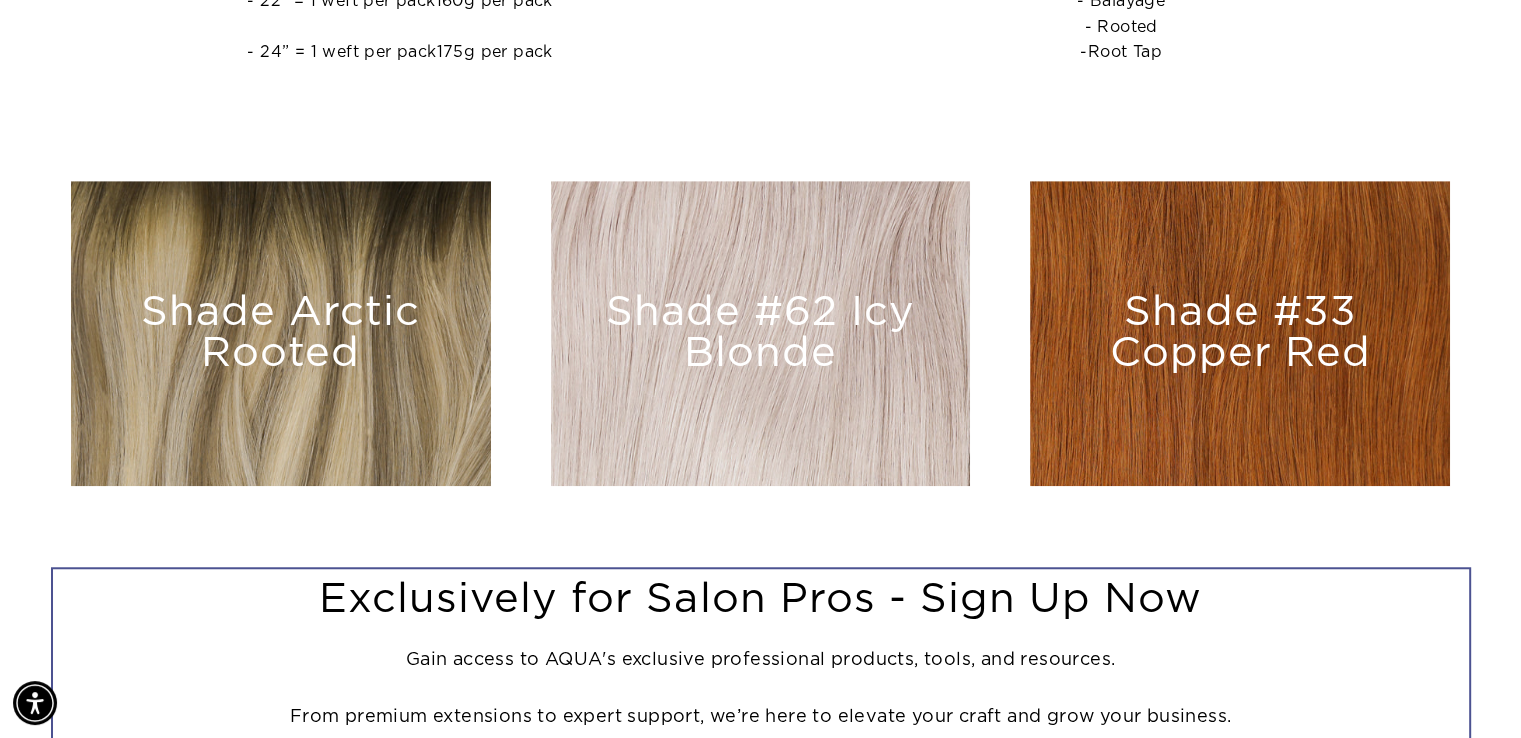 click on "Shade #62 Icy Blonde" at bounding box center (761, 333) 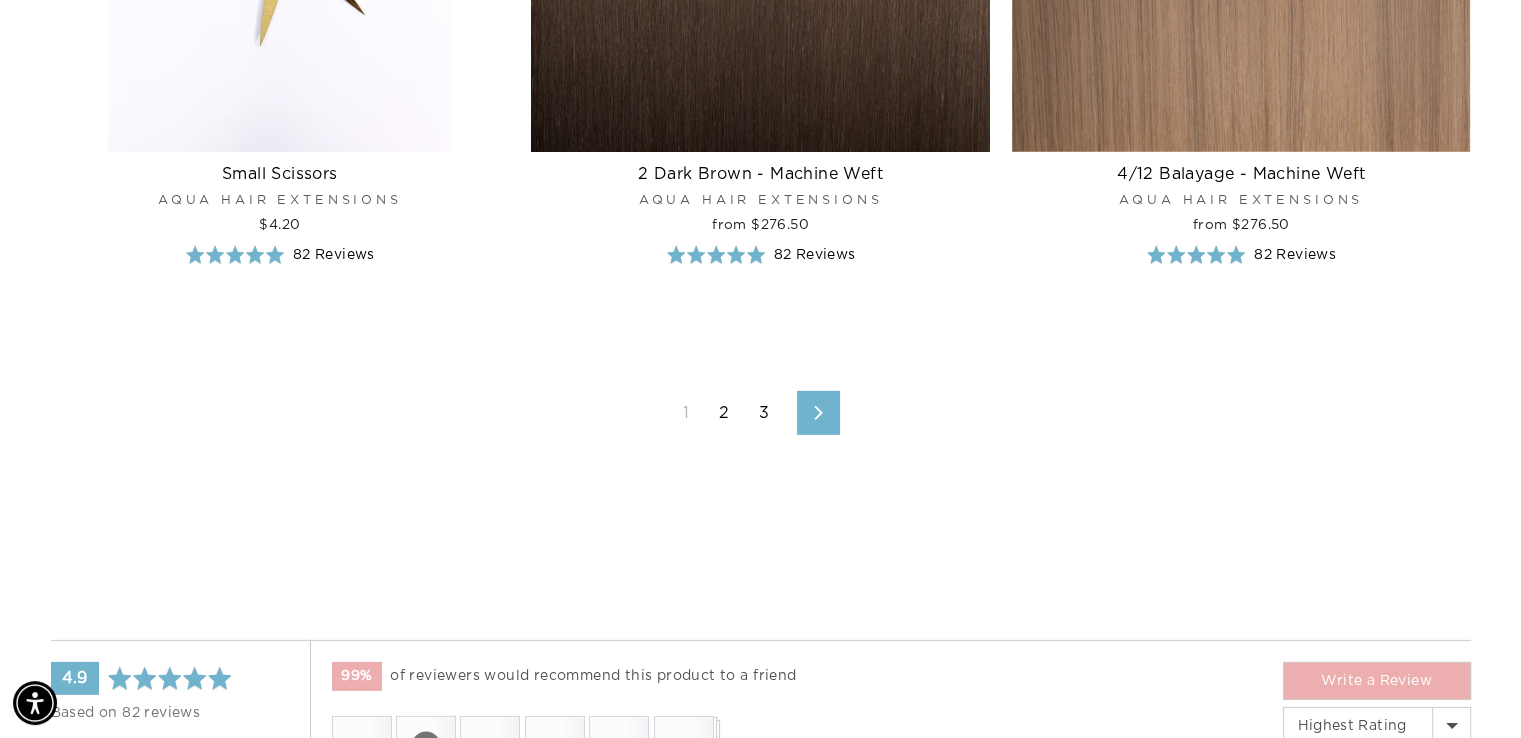 scroll, scrollTop: 6056, scrollLeft: 0, axis: vertical 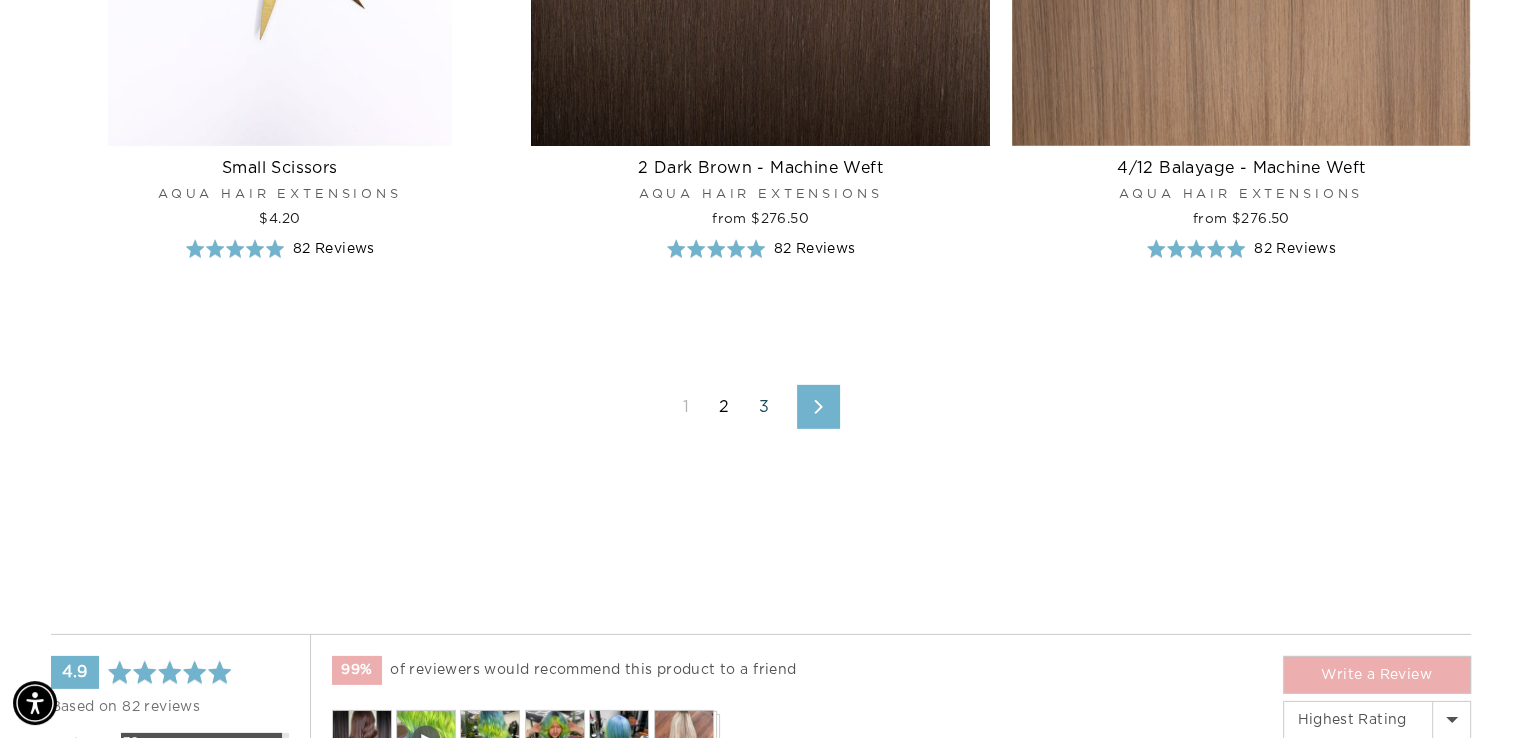 click on "3" at bounding box center (764, 407) 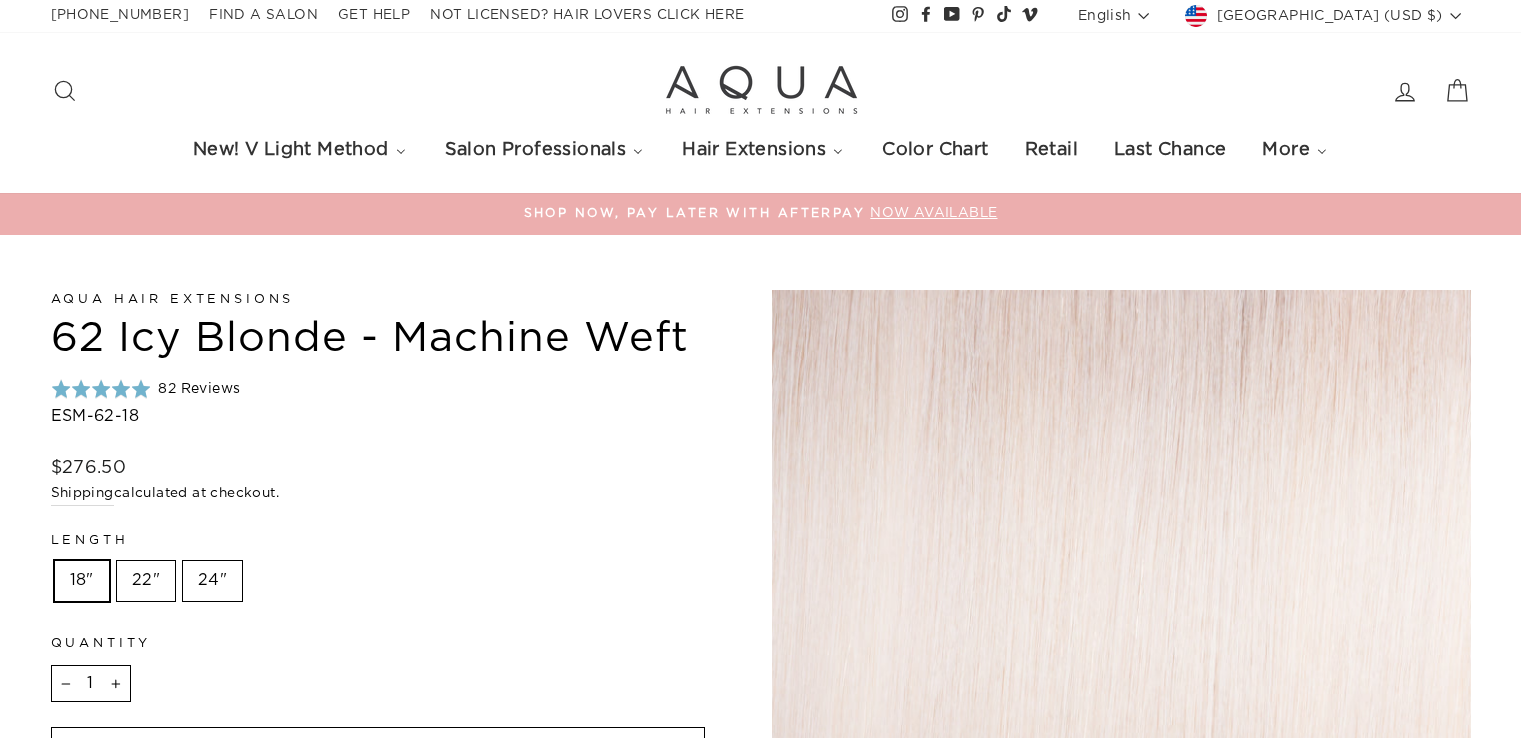 scroll, scrollTop: 0, scrollLeft: 0, axis: both 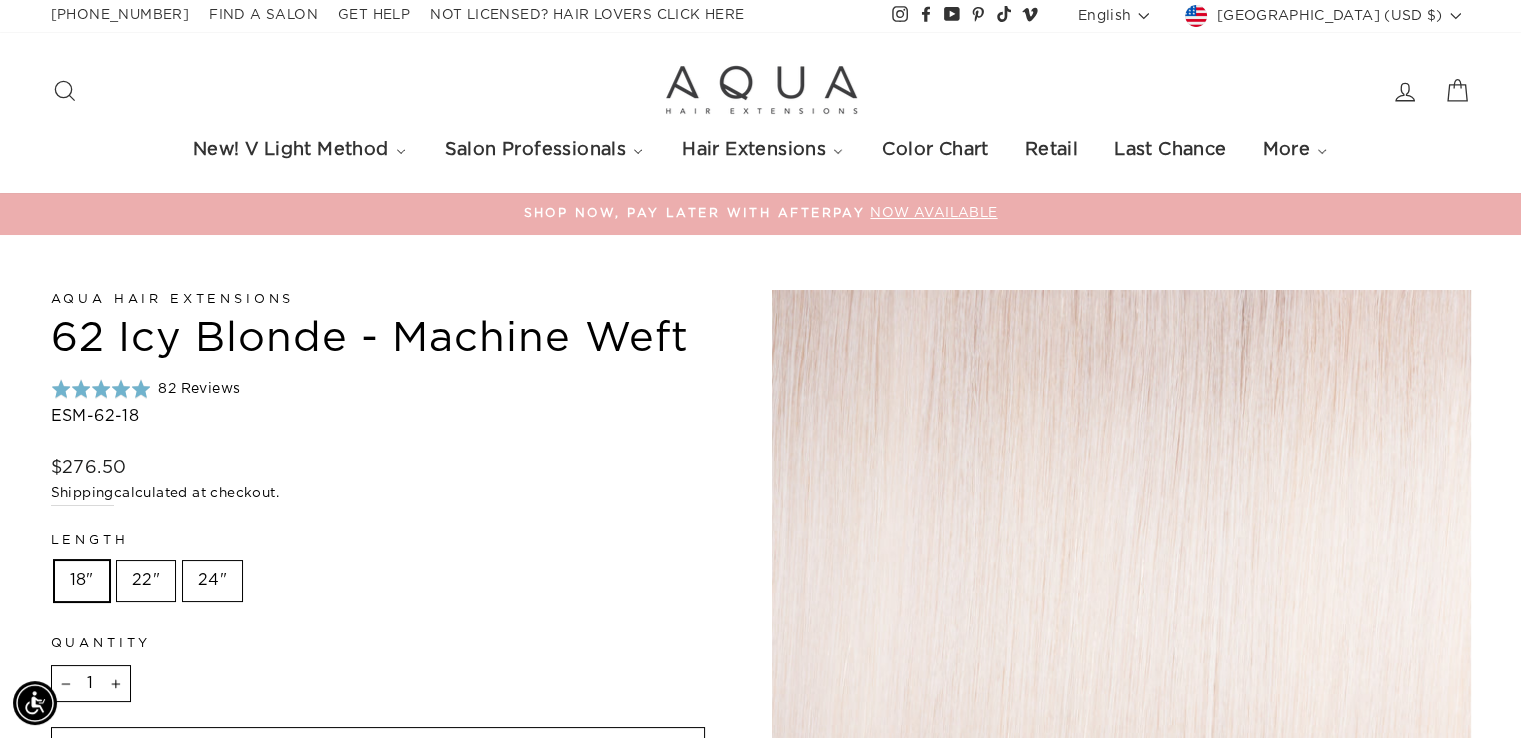 click on "22"" at bounding box center [146, 581] 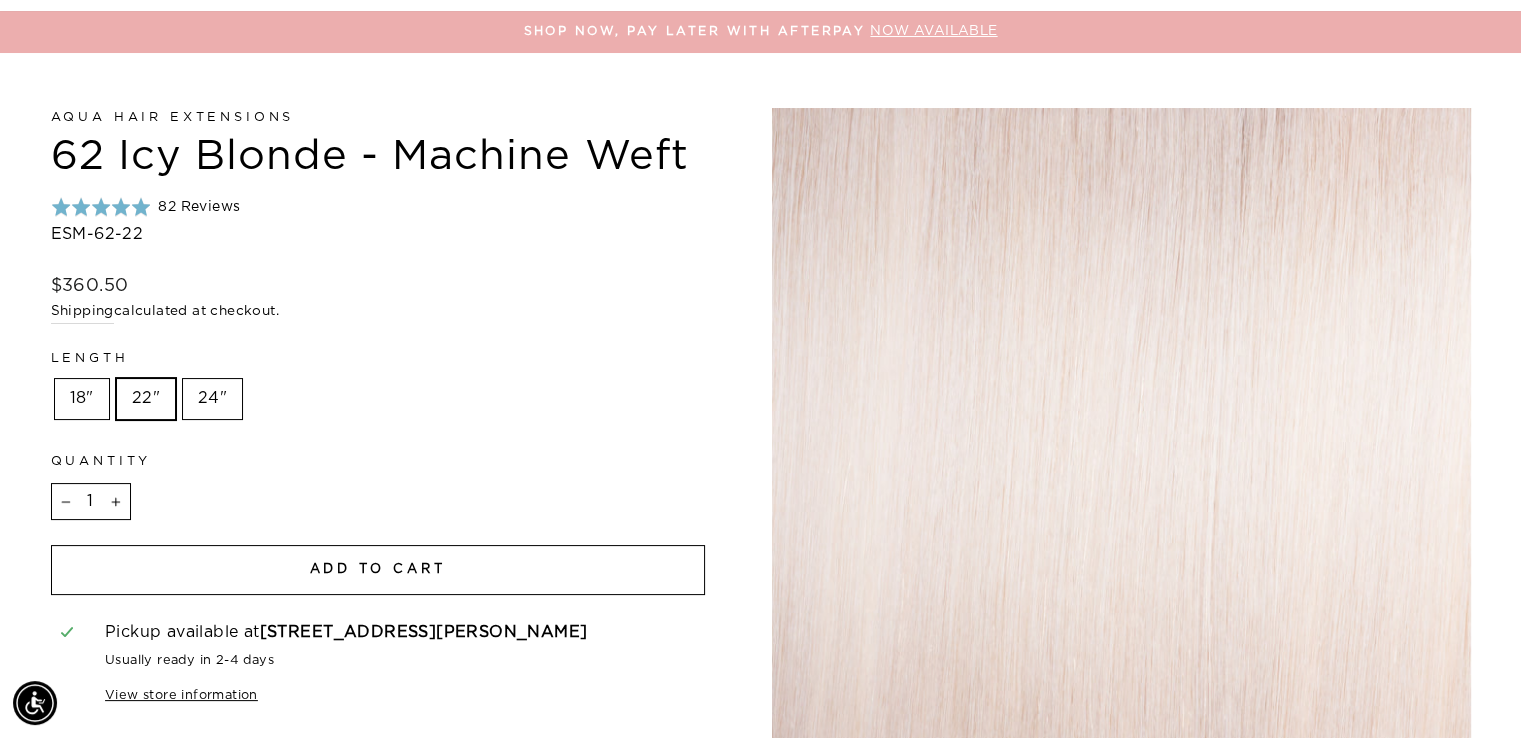 scroll, scrollTop: 194, scrollLeft: 0, axis: vertical 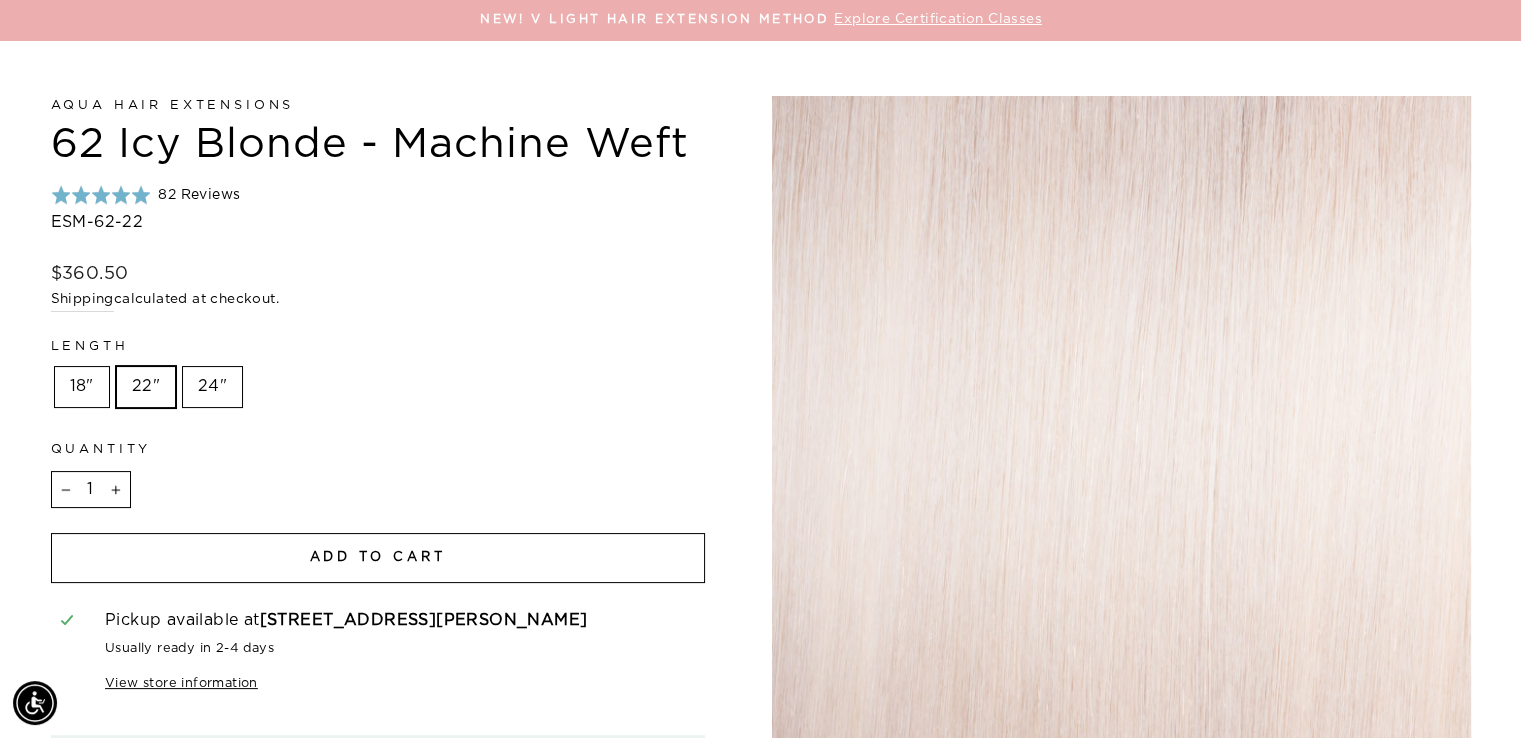click on "Add to cart" at bounding box center (378, 558) 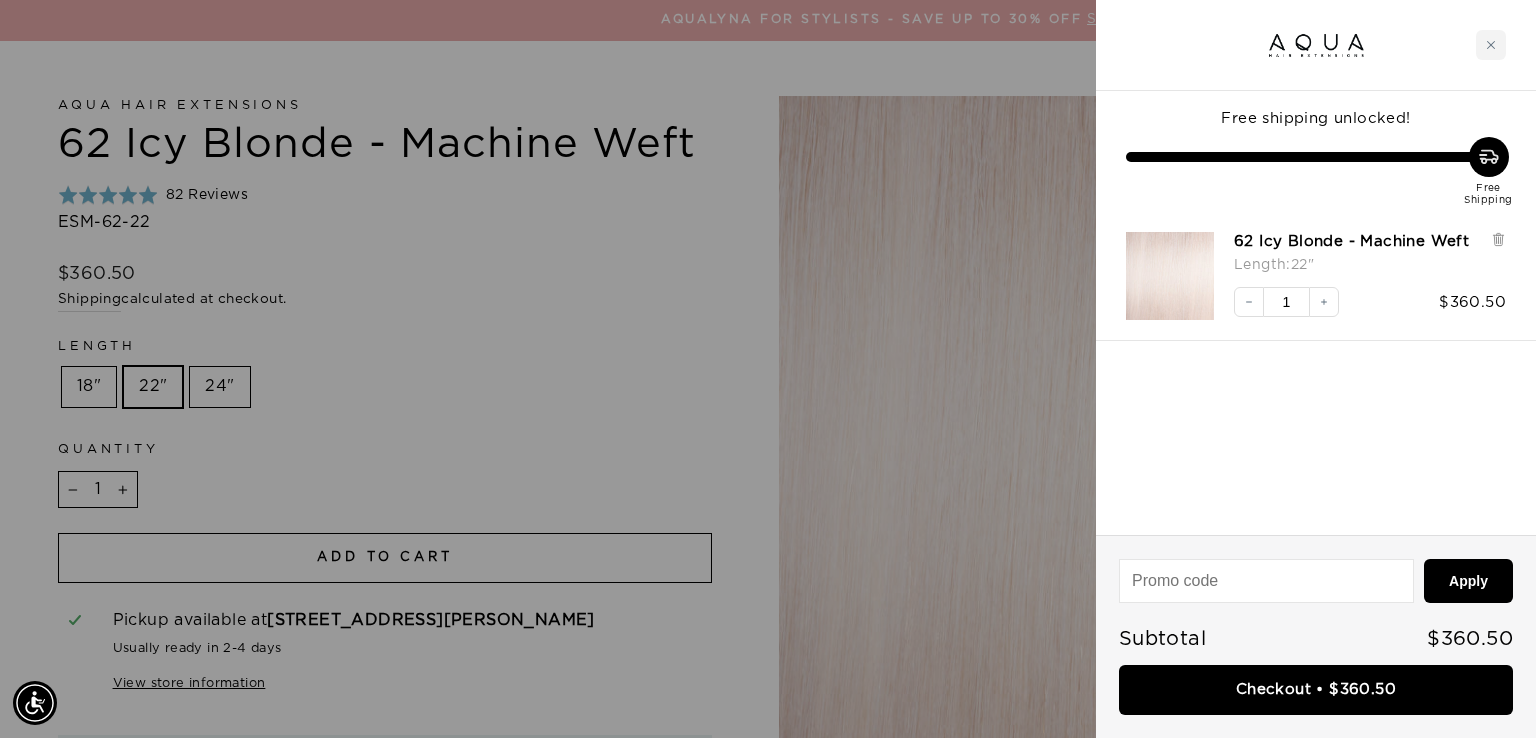 click at bounding box center [768, 369] 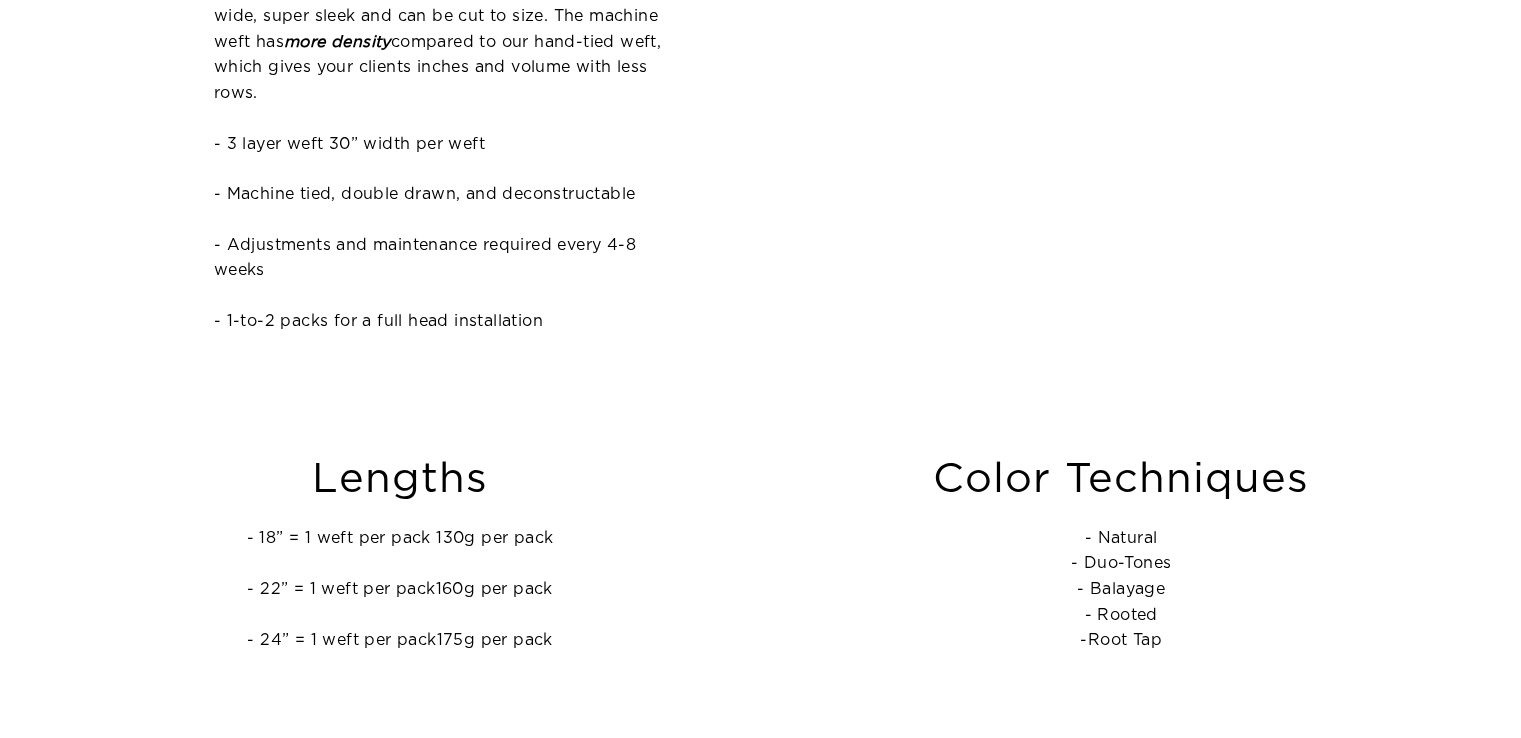 scroll, scrollTop: 0, scrollLeft: 0, axis: both 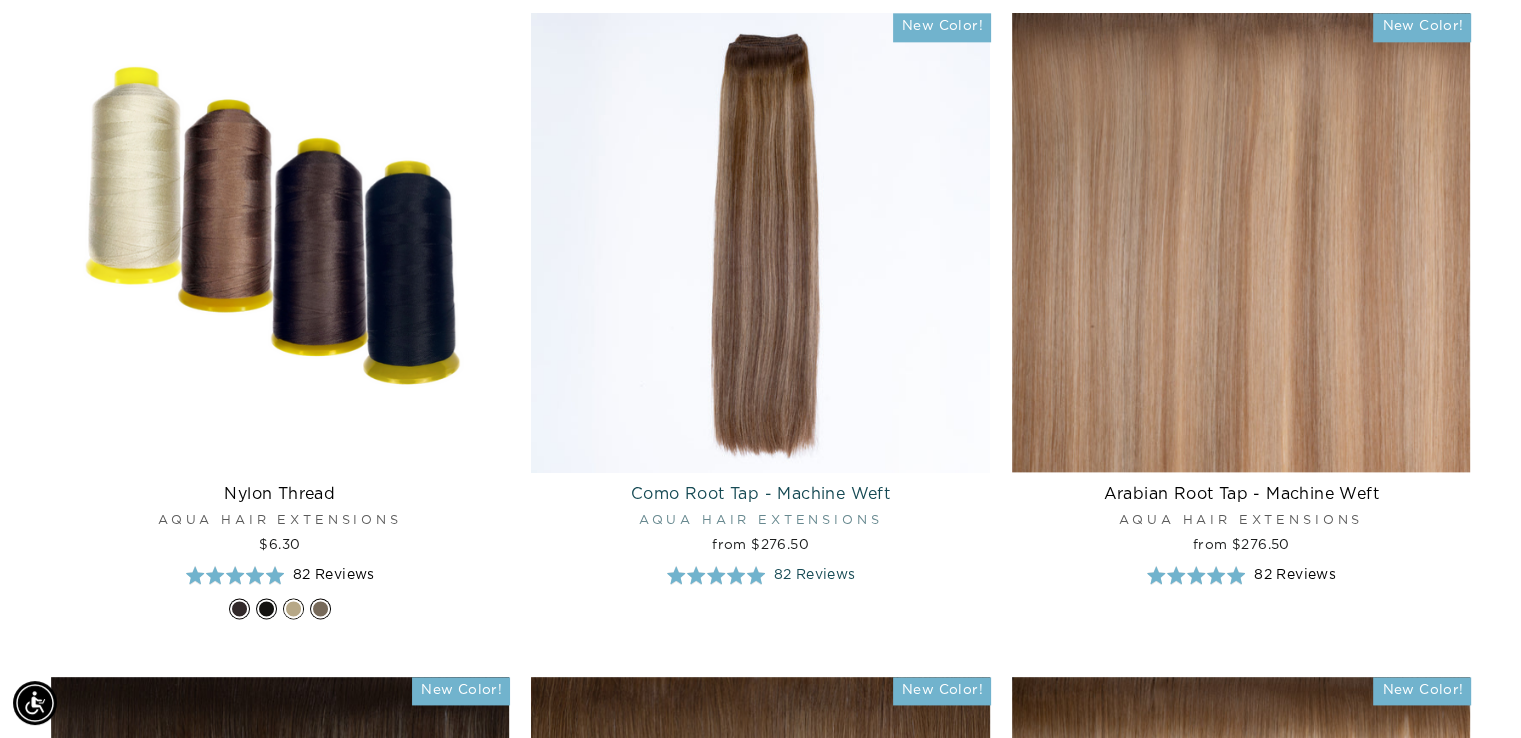 click at bounding box center [760, 242] 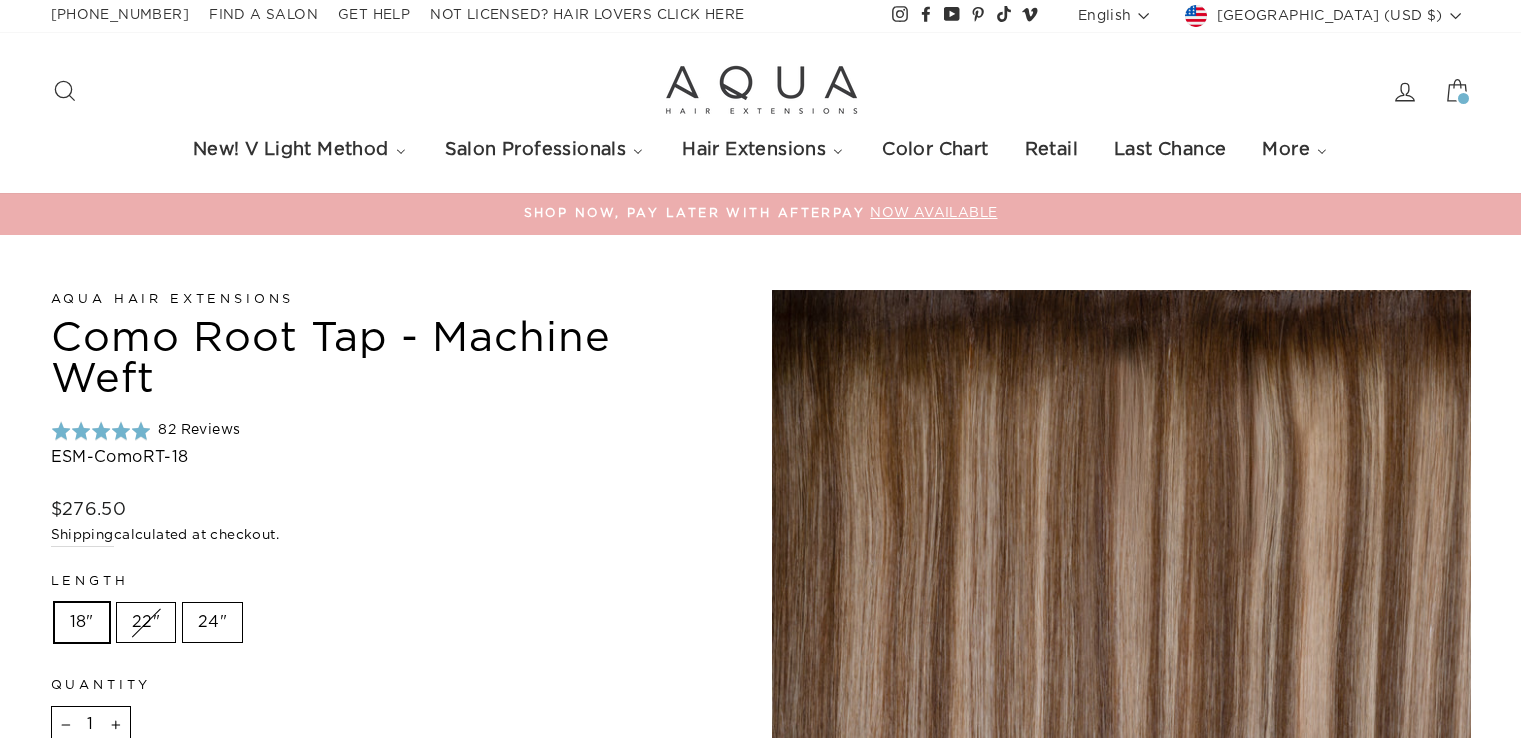 scroll, scrollTop: 0, scrollLeft: 0, axis: both 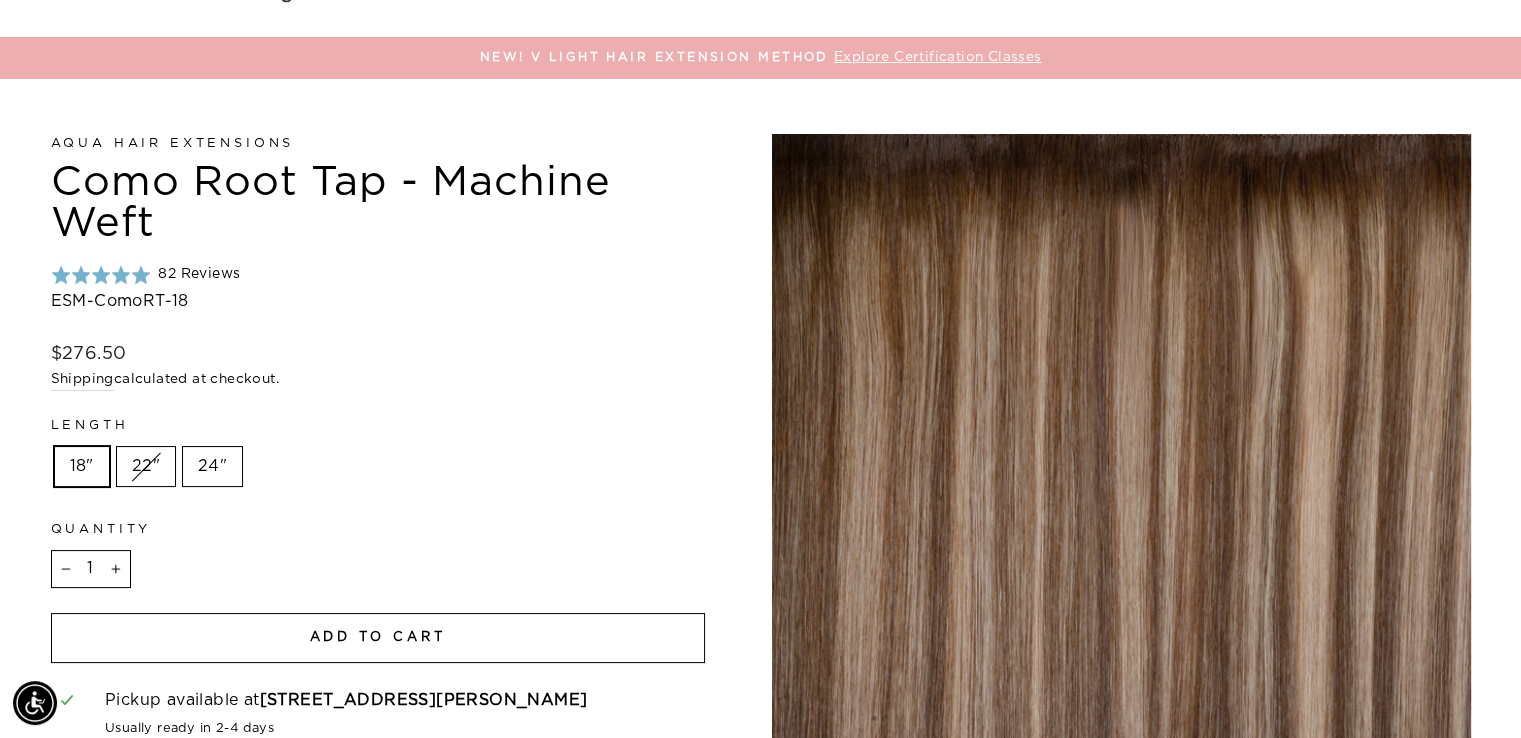 click on "Add to cart" at bounding box center [378, 637] 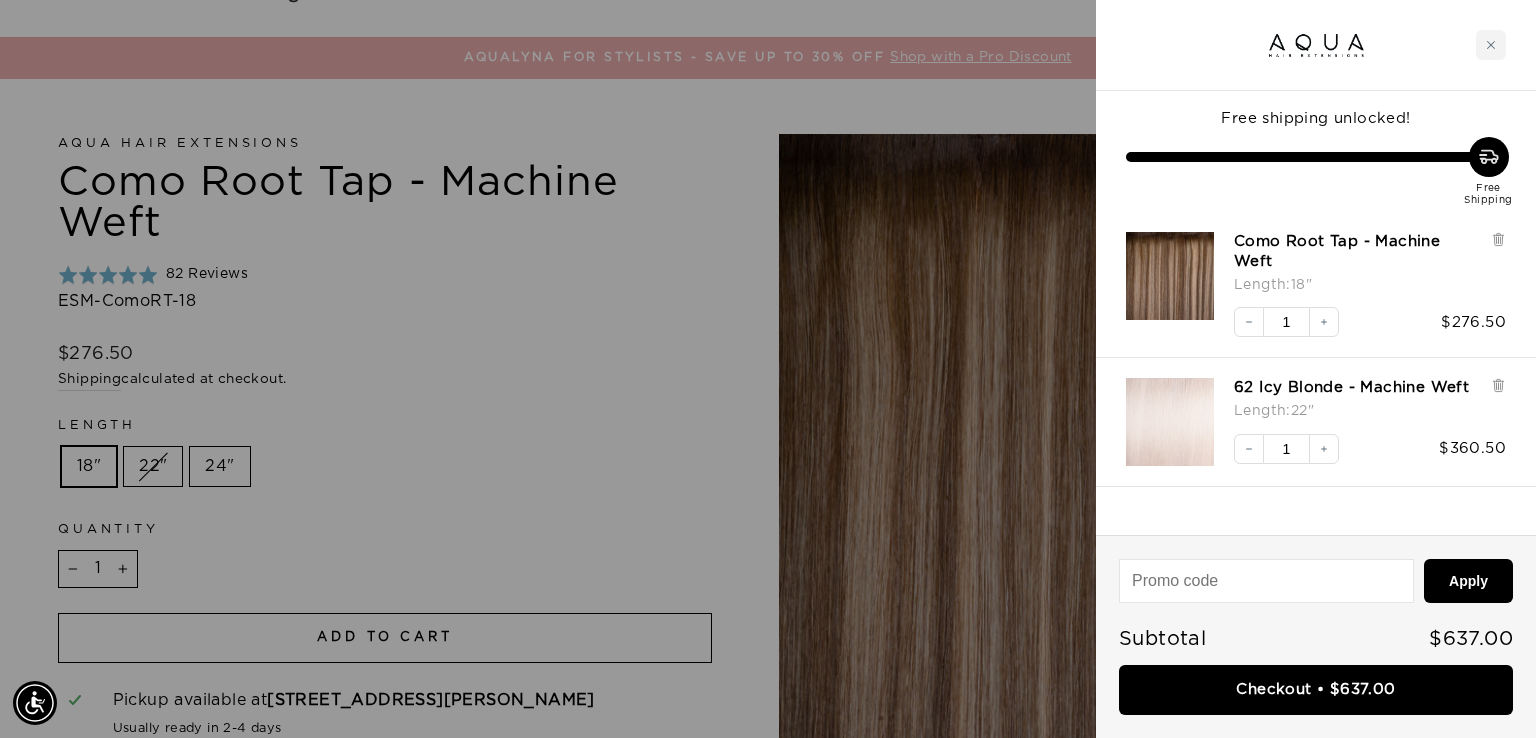 click at bounding box center (768, 369) 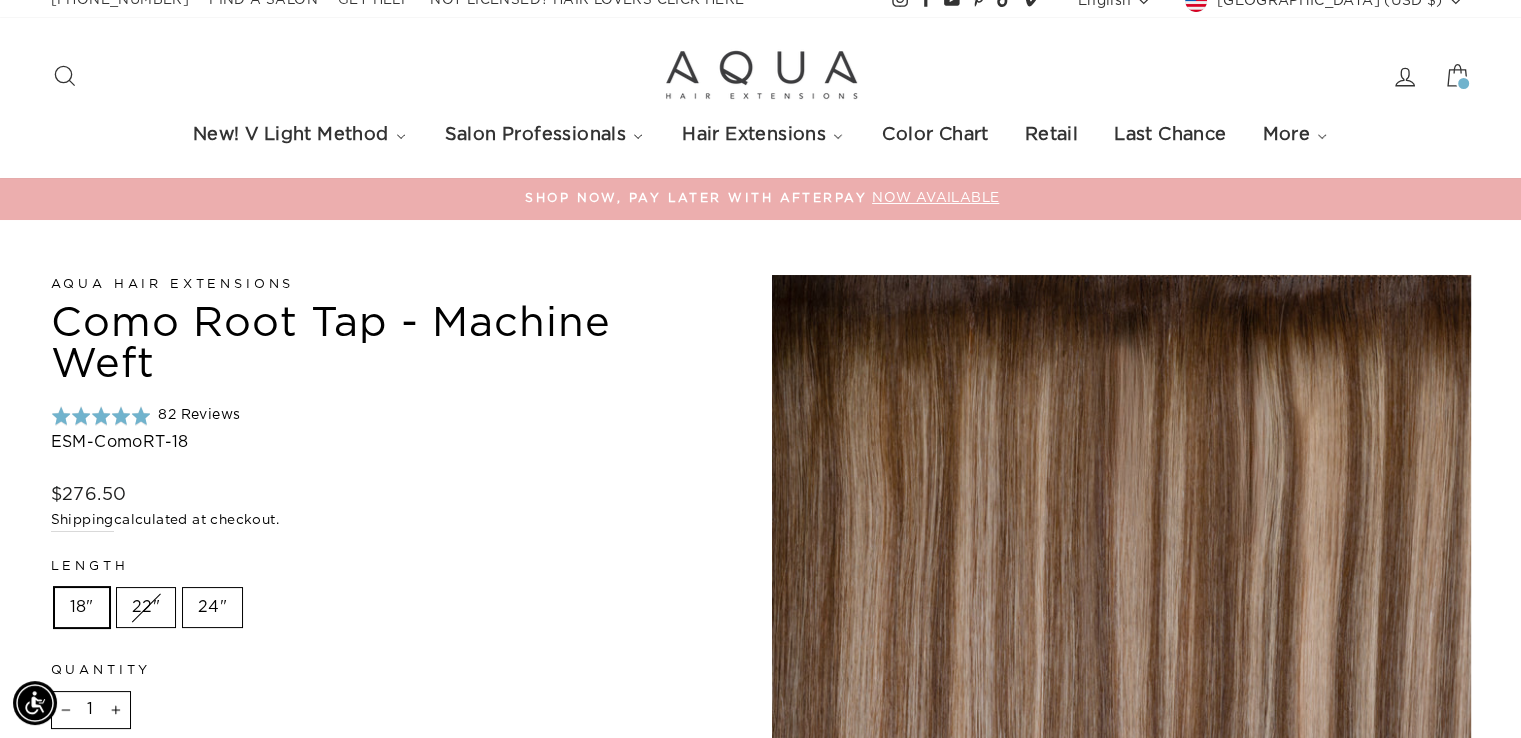 scroll, scrollTop: 0, scrollLeft: 0, axis: both 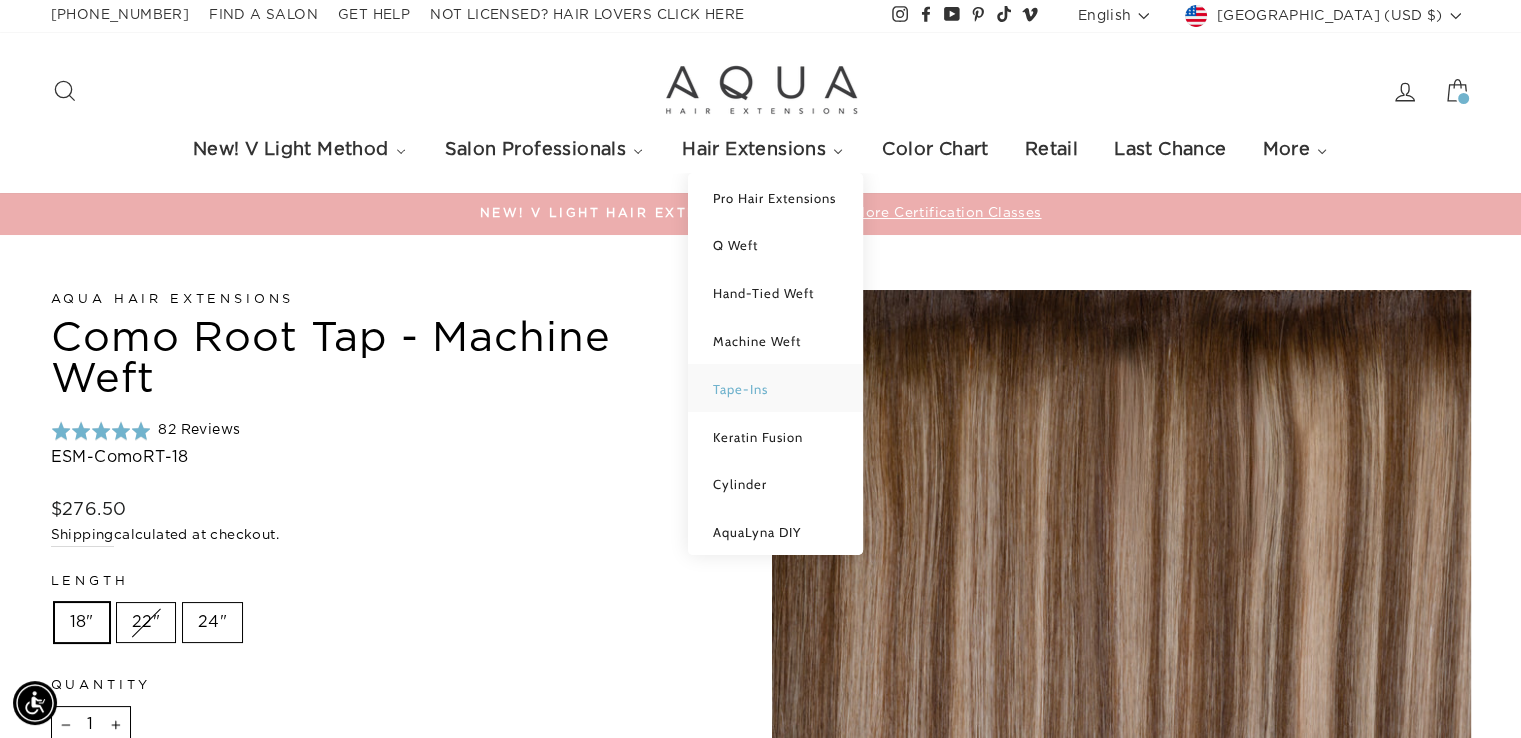 click on "Tape-Ins" at bounding box center (740, 389) 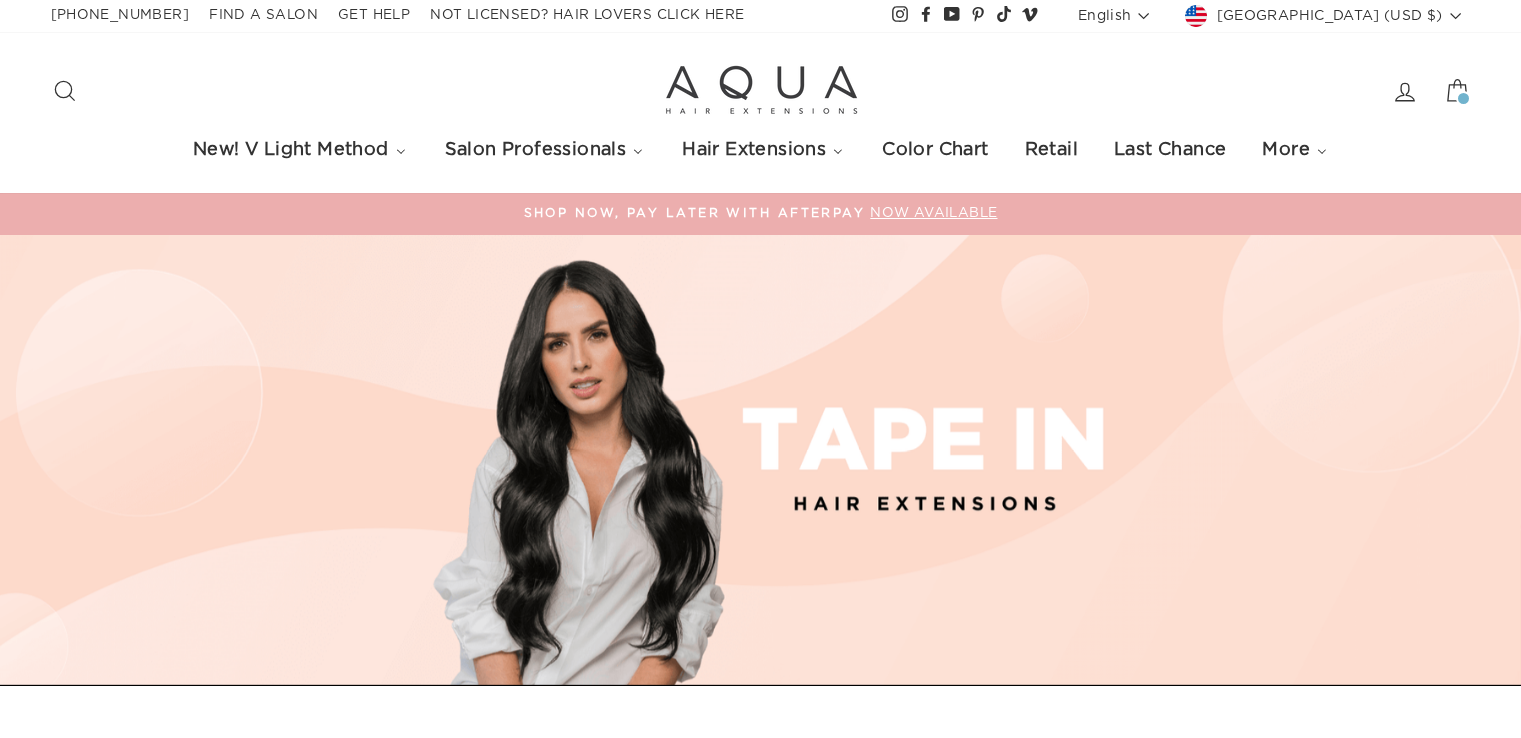 scroll, scrollTop: 0, scrollLeft: 0, axis: both 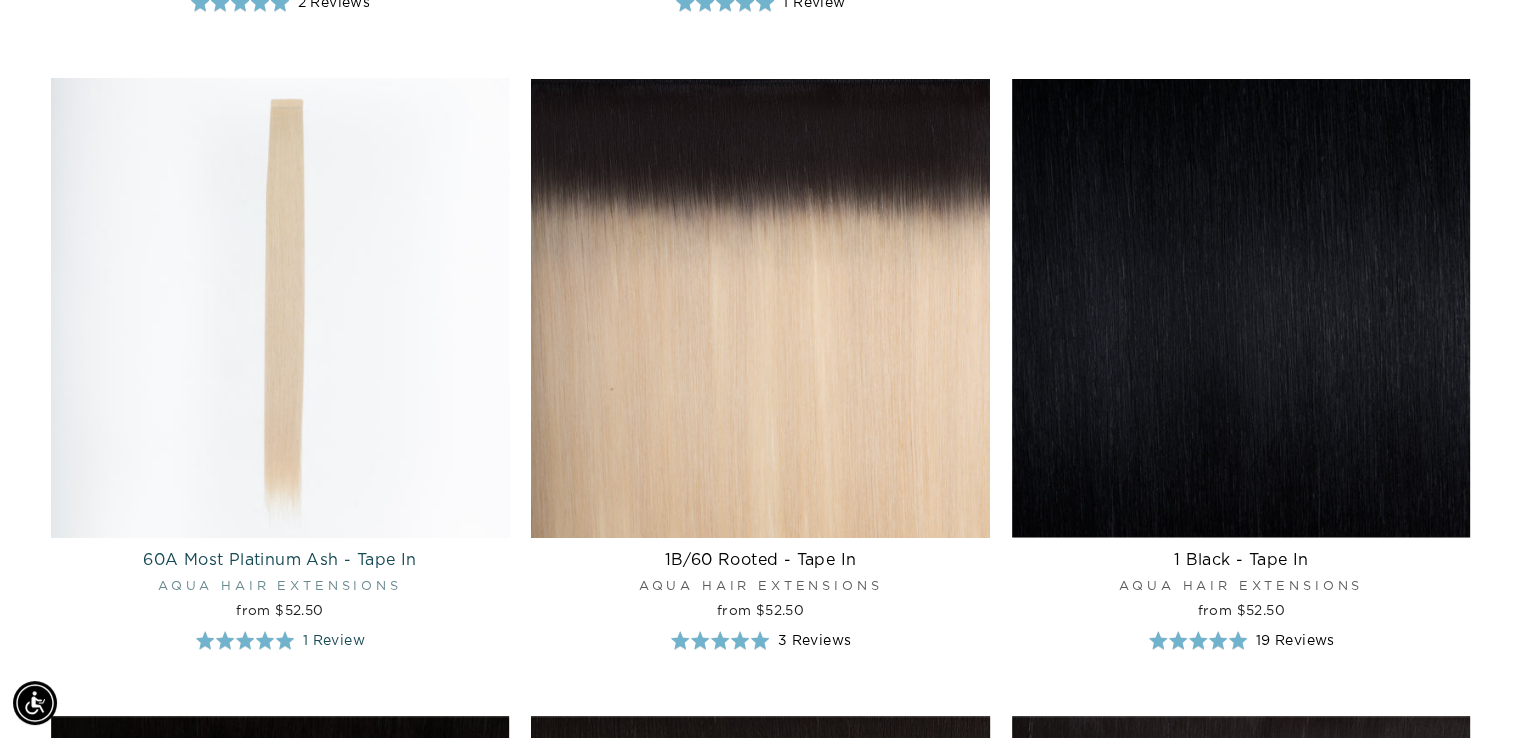 click at bounding box center [280, 308] 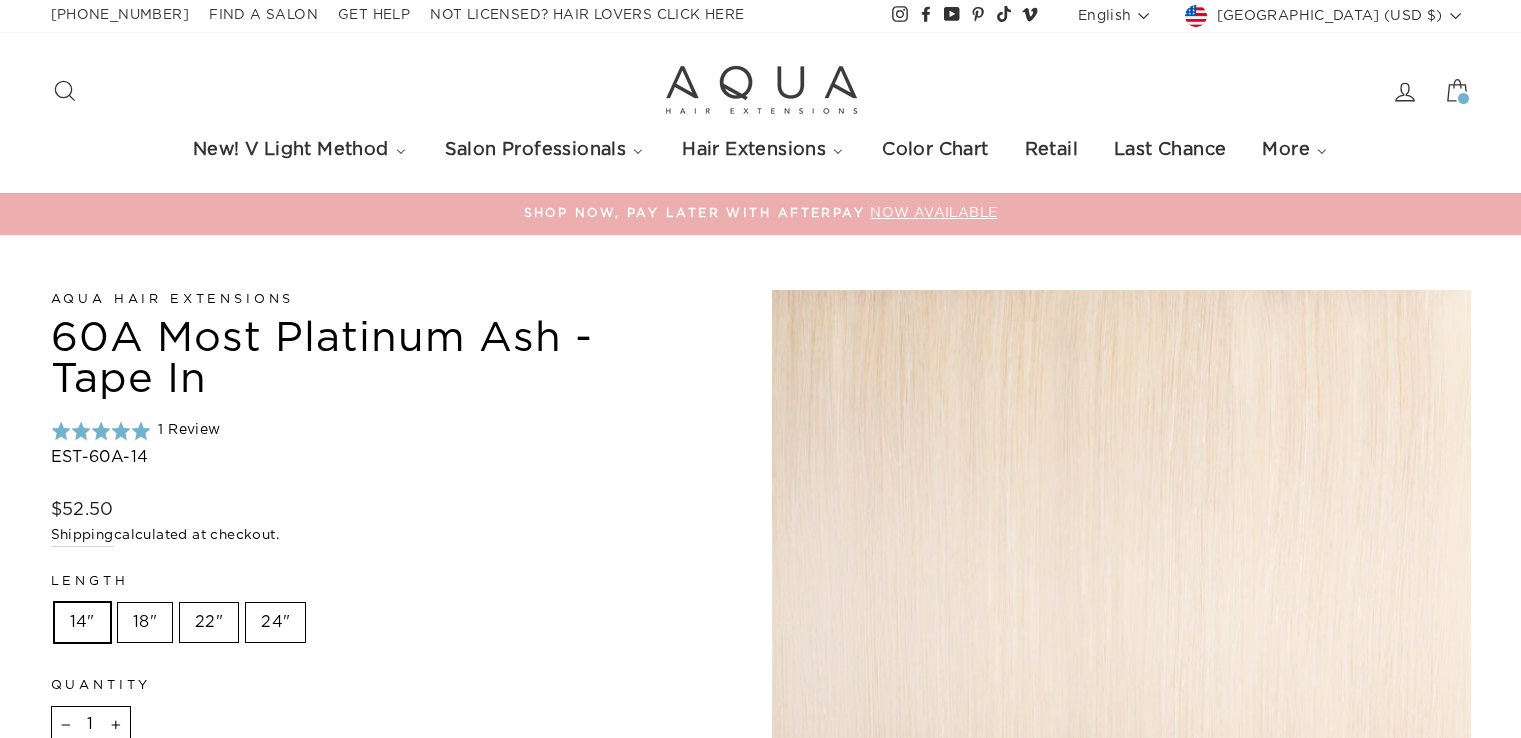 scroll, scrollTop: 0, scrollLeft: 0, axis: both 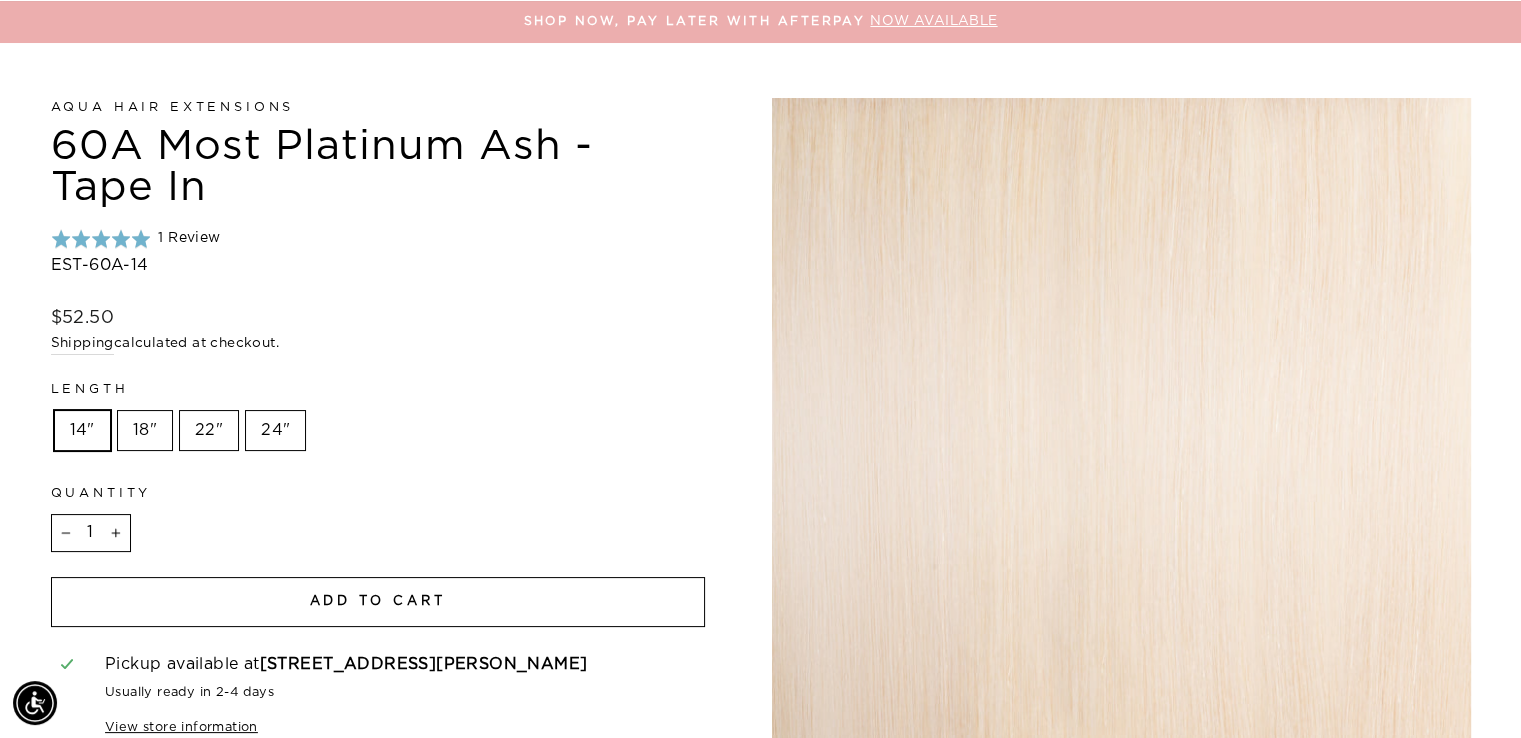 click on "18"" at bounding box center [145, 431] 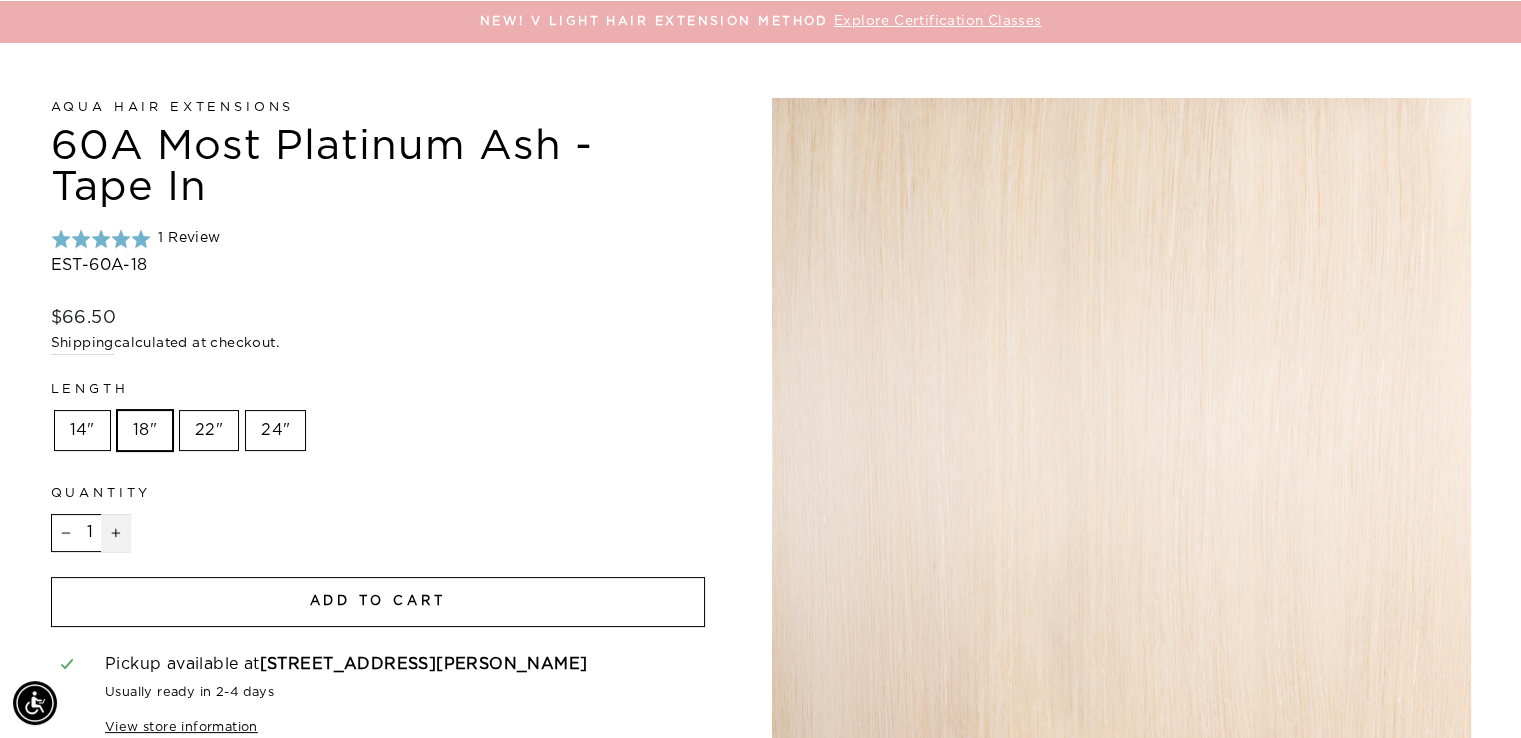 click 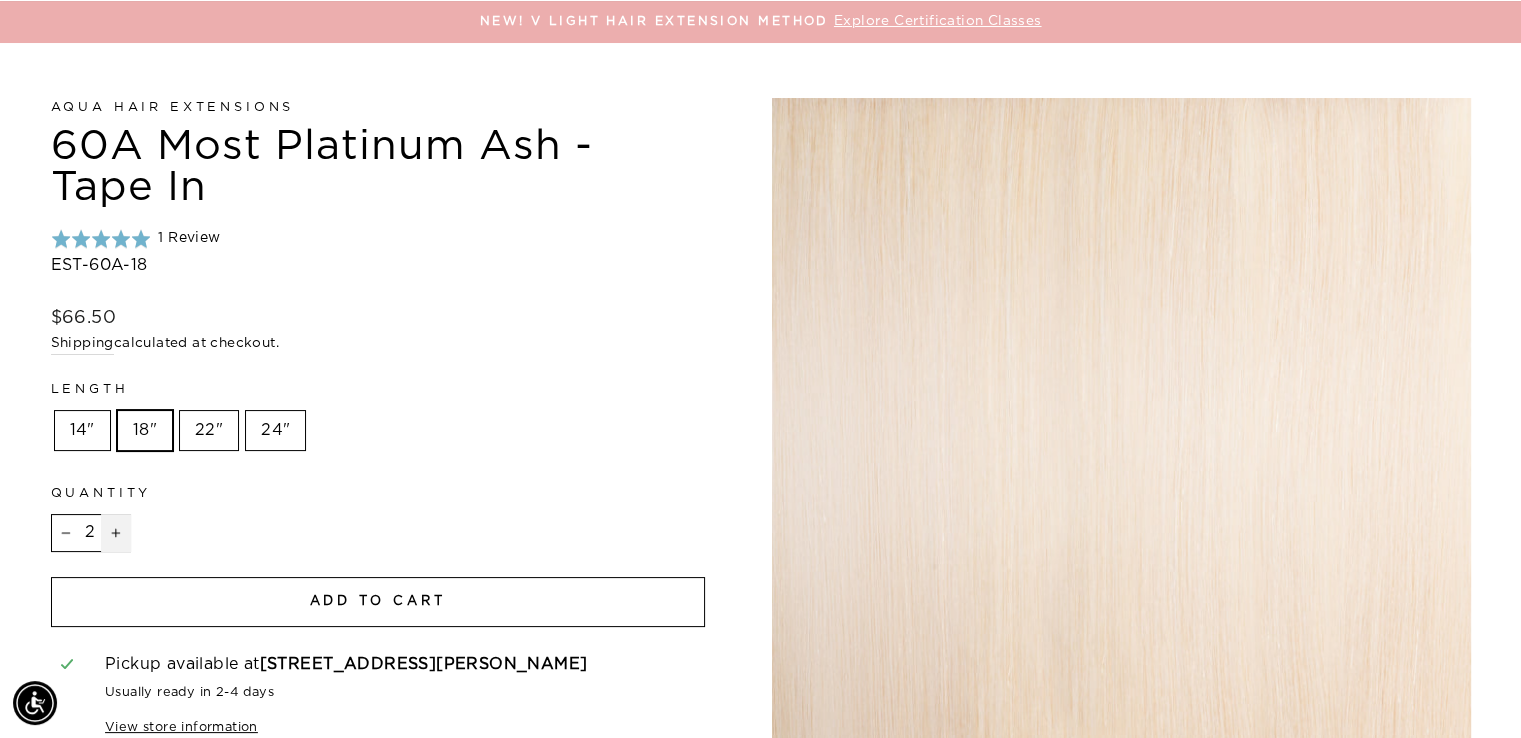 click 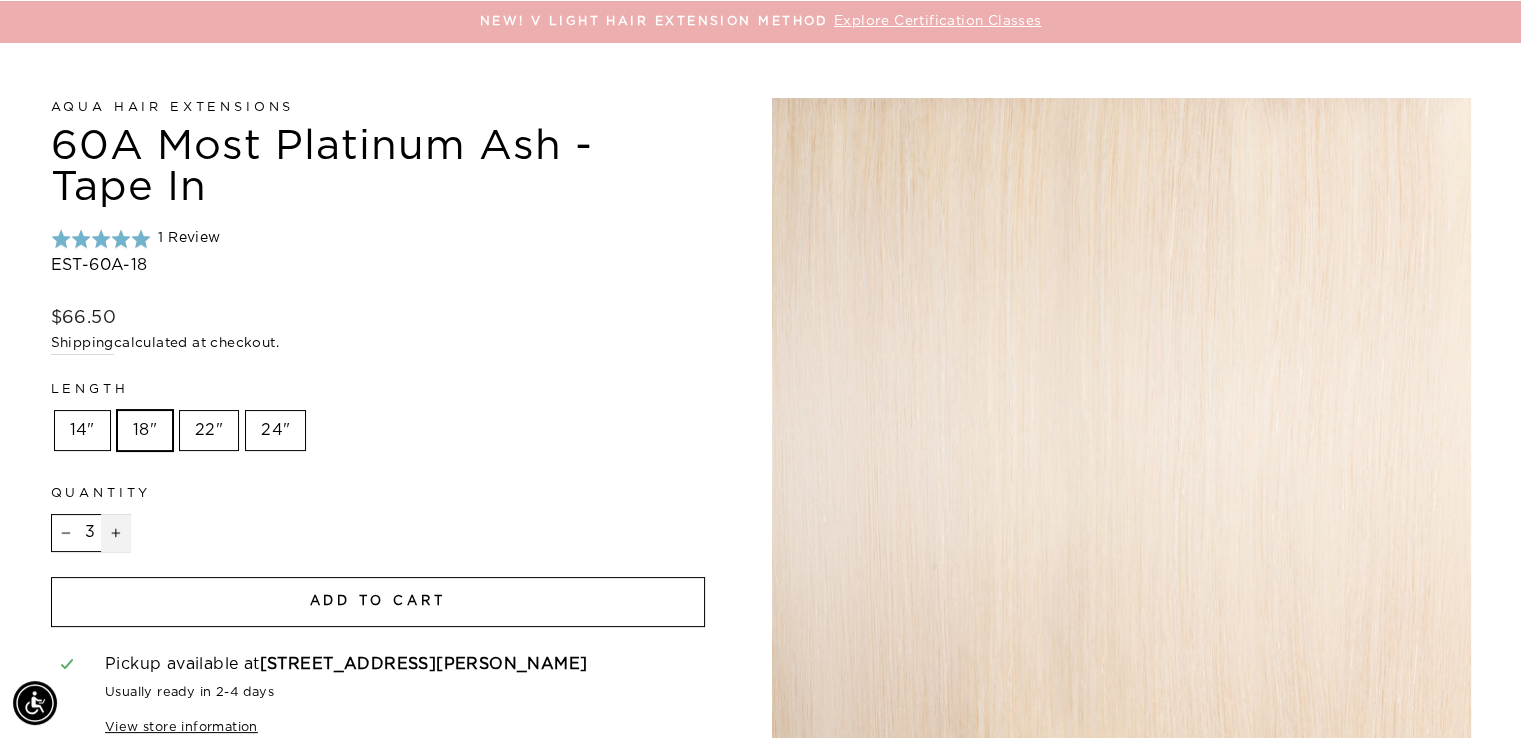 click 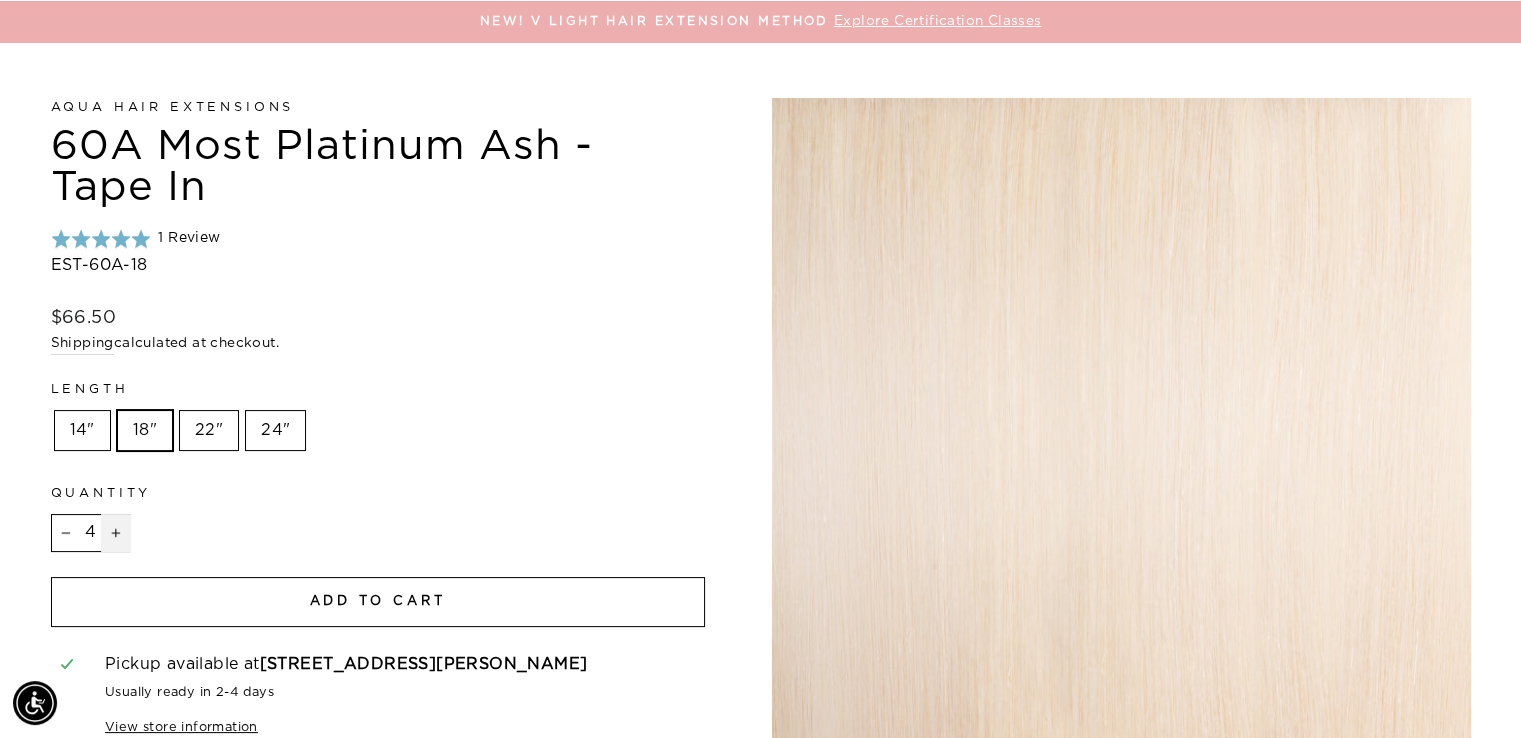 click 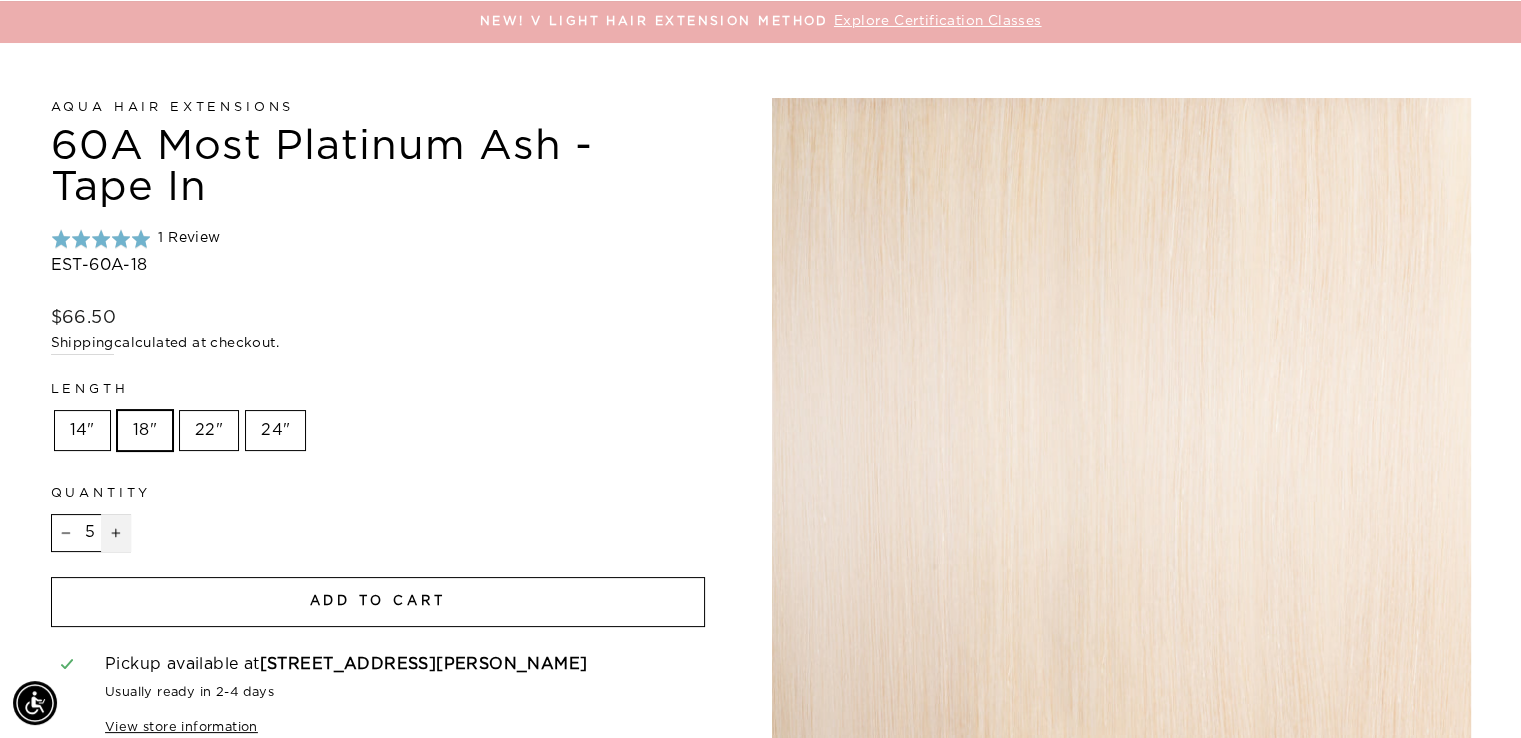 click 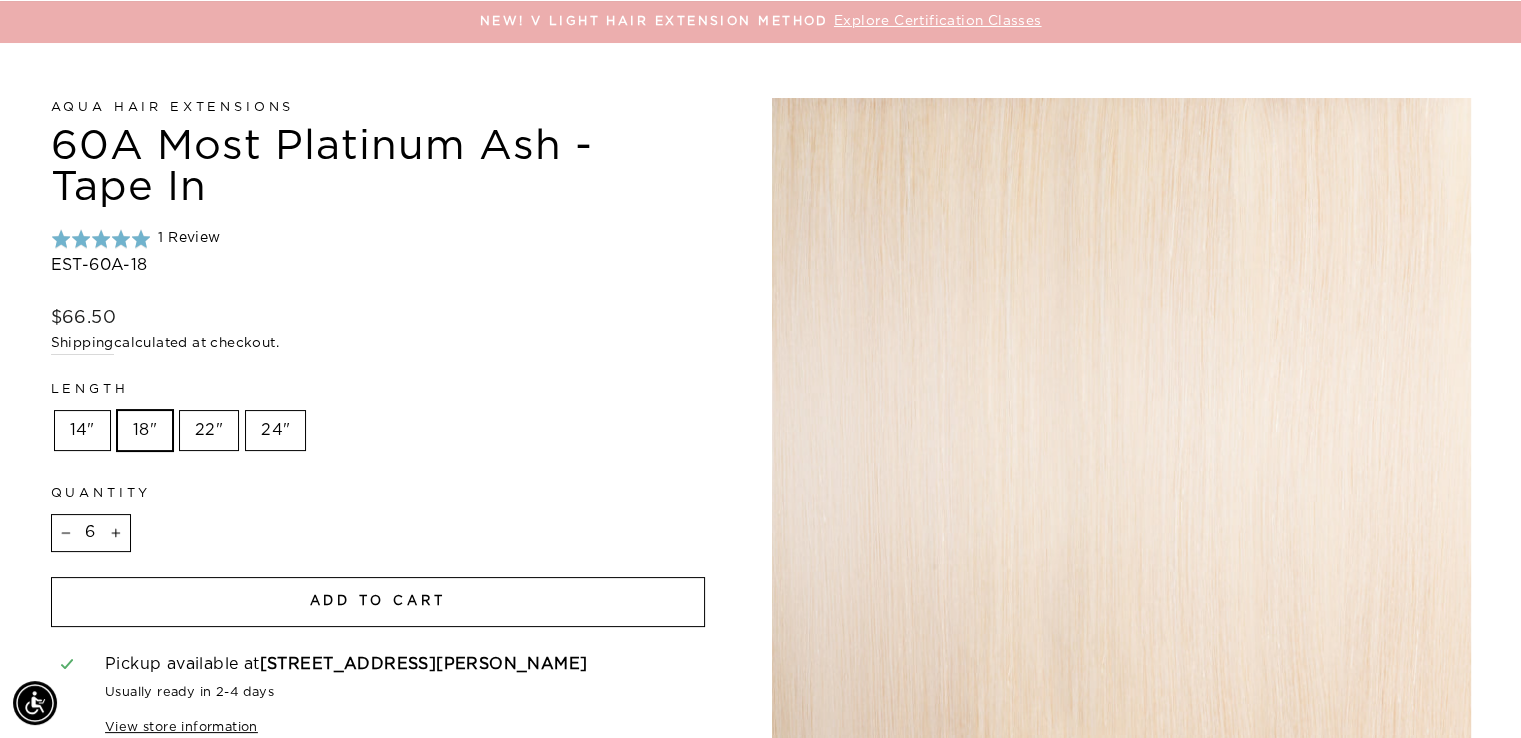 click on "Quantity" at bounding box center (378, 494) 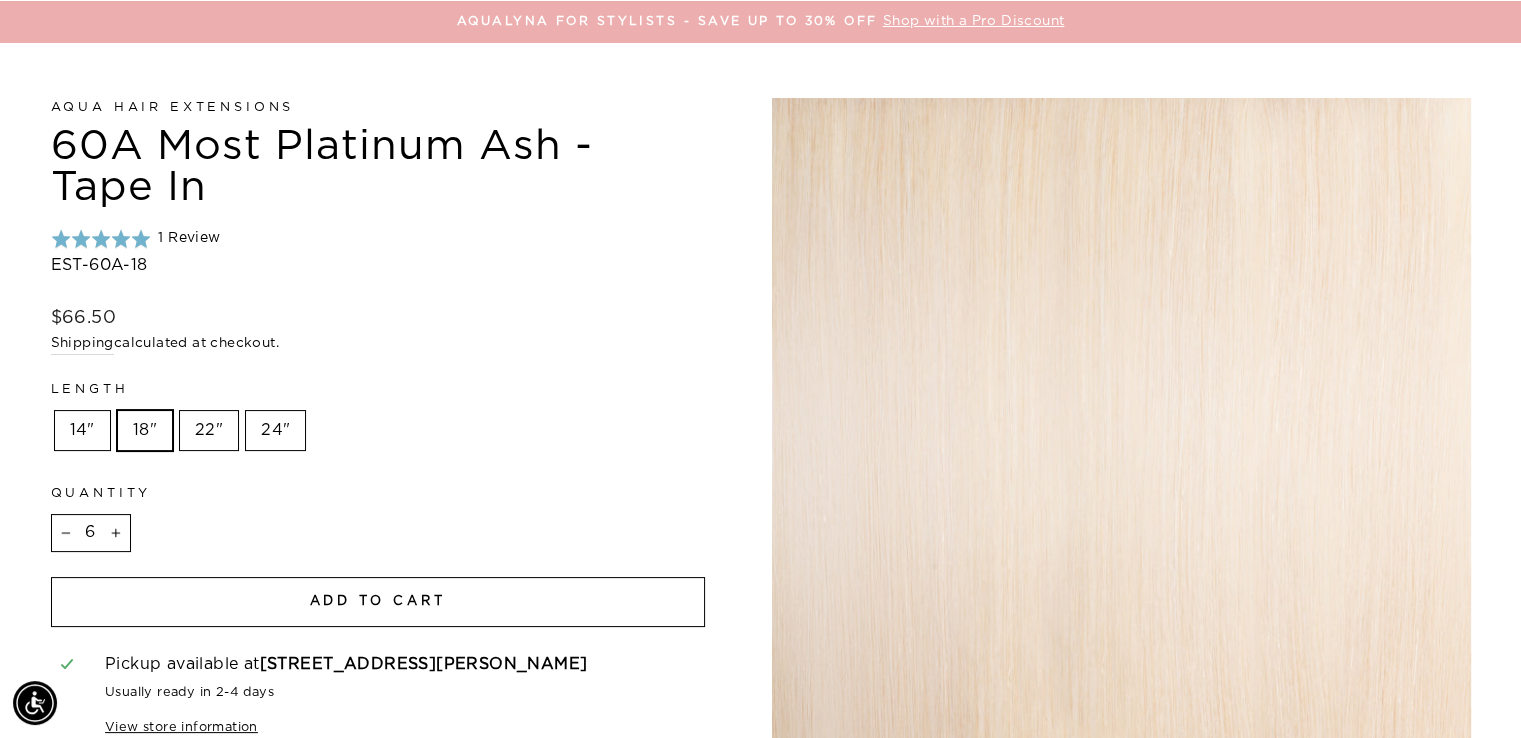 click on "Add to cart" at bounding box center (378, 601) 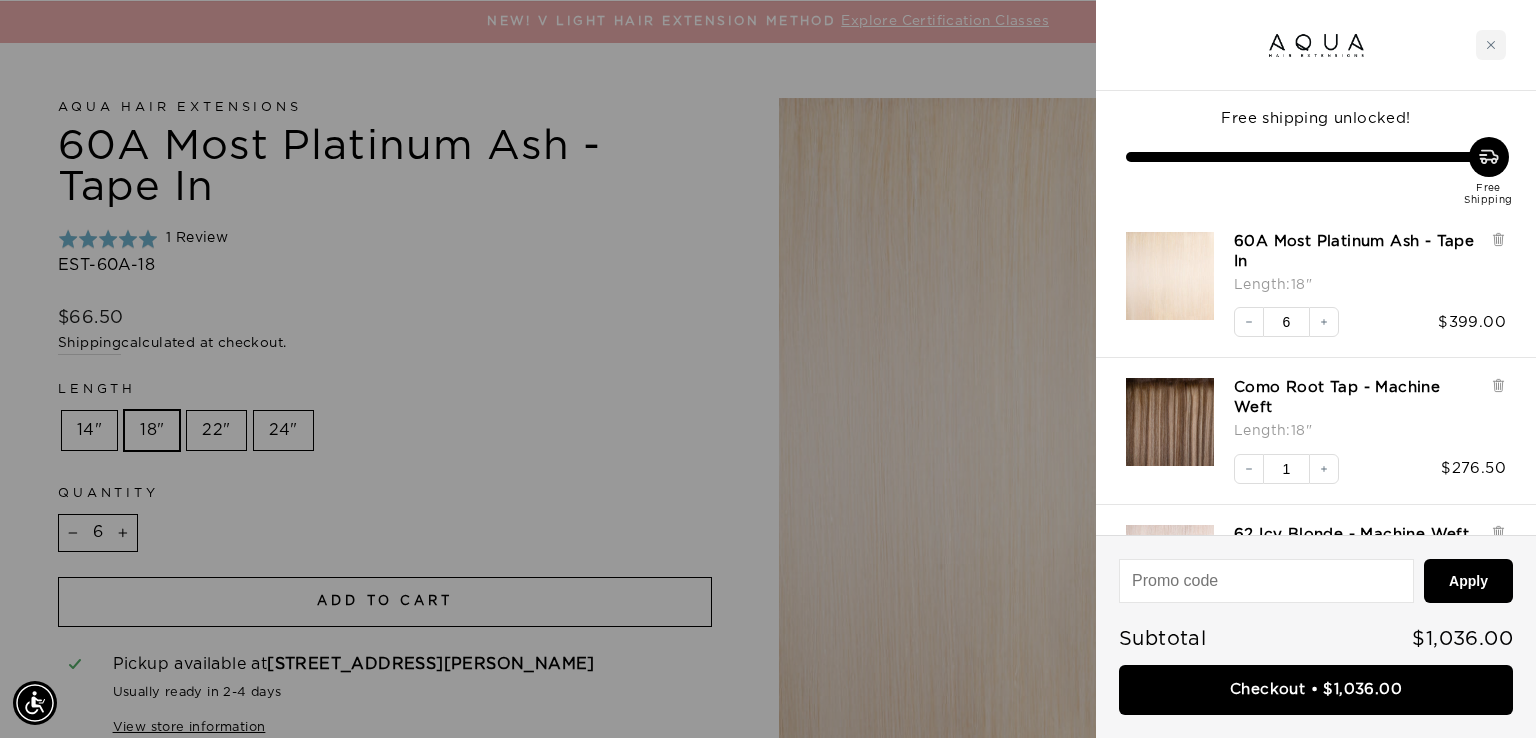 click at bounding box center (768, 369) 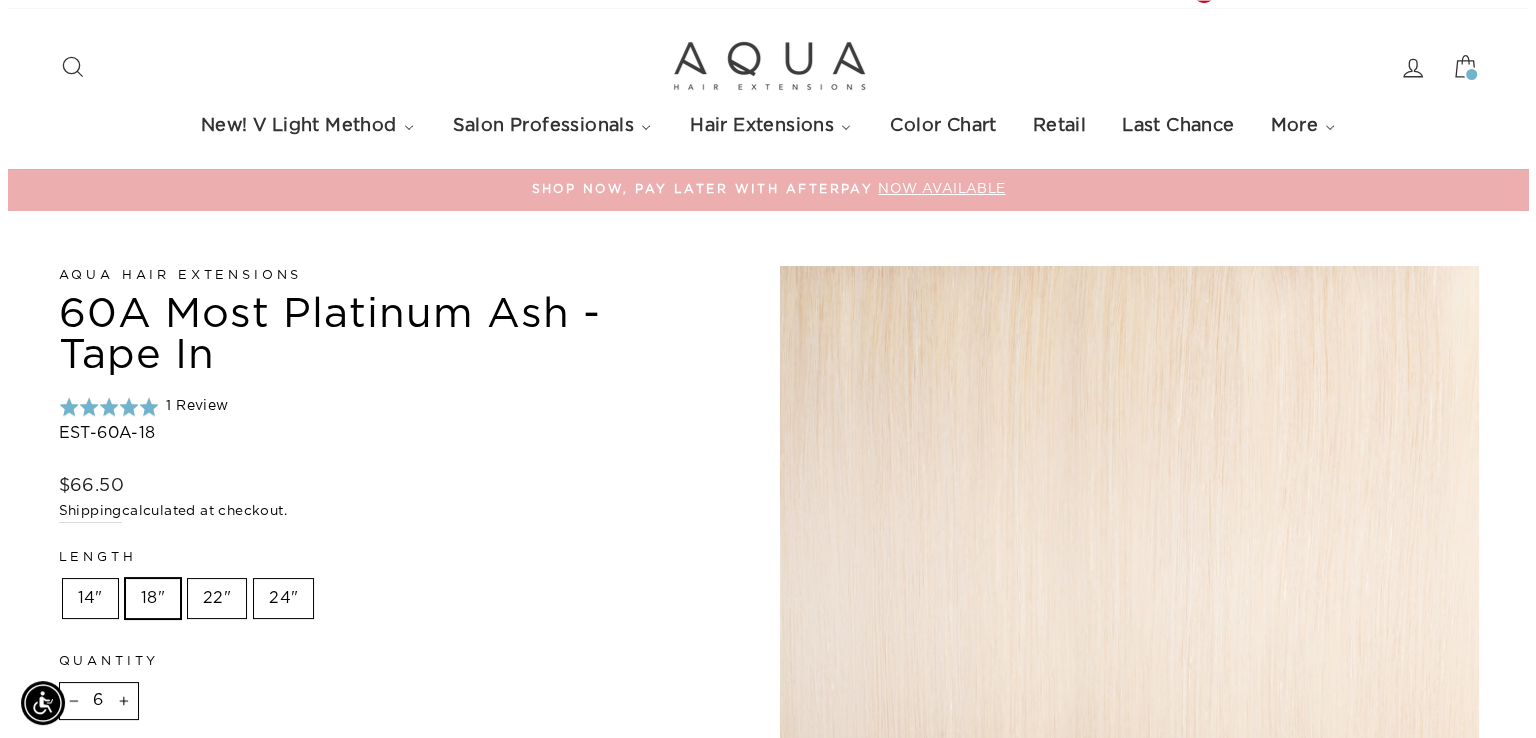 scroll, scrollTop: 0, scrollLeft: 0, axis: both 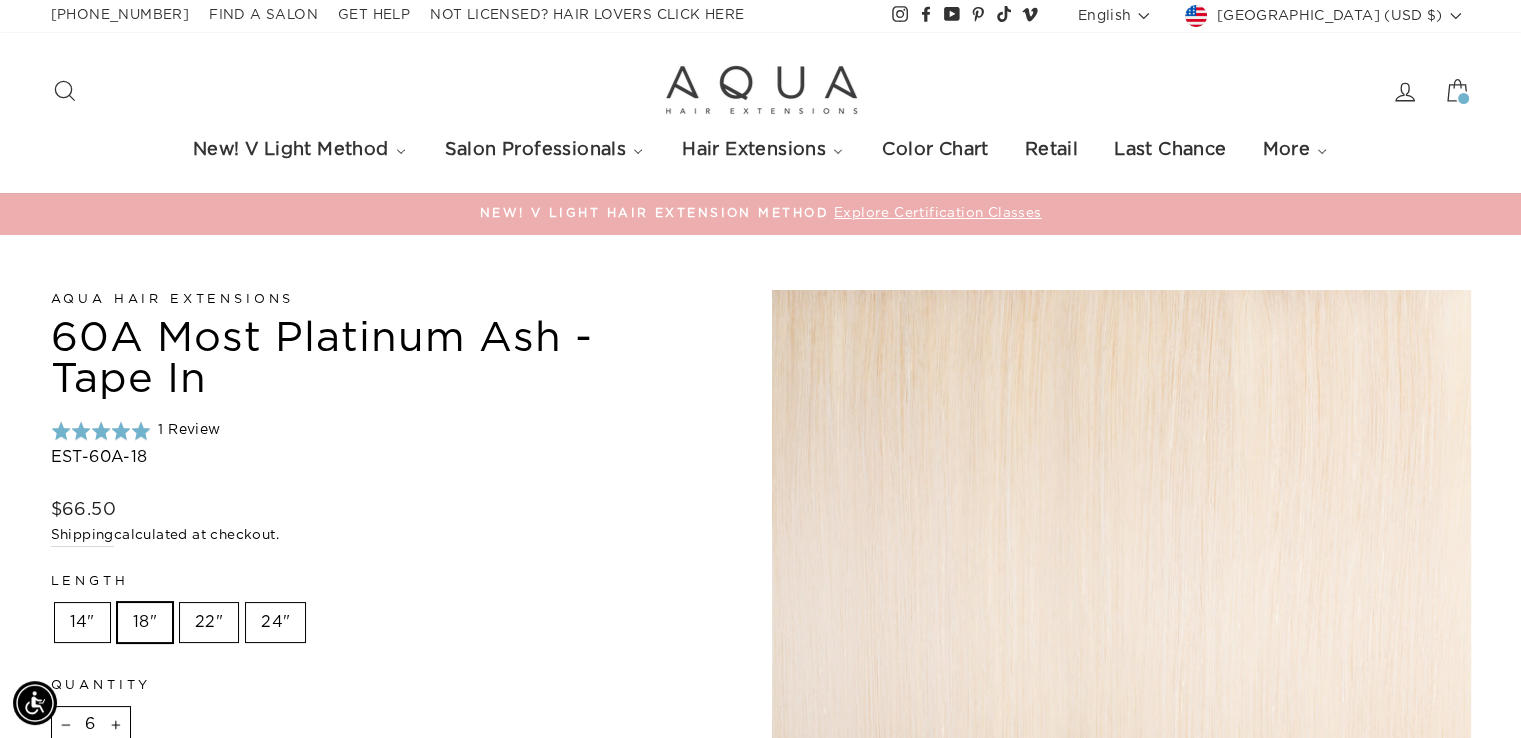 click 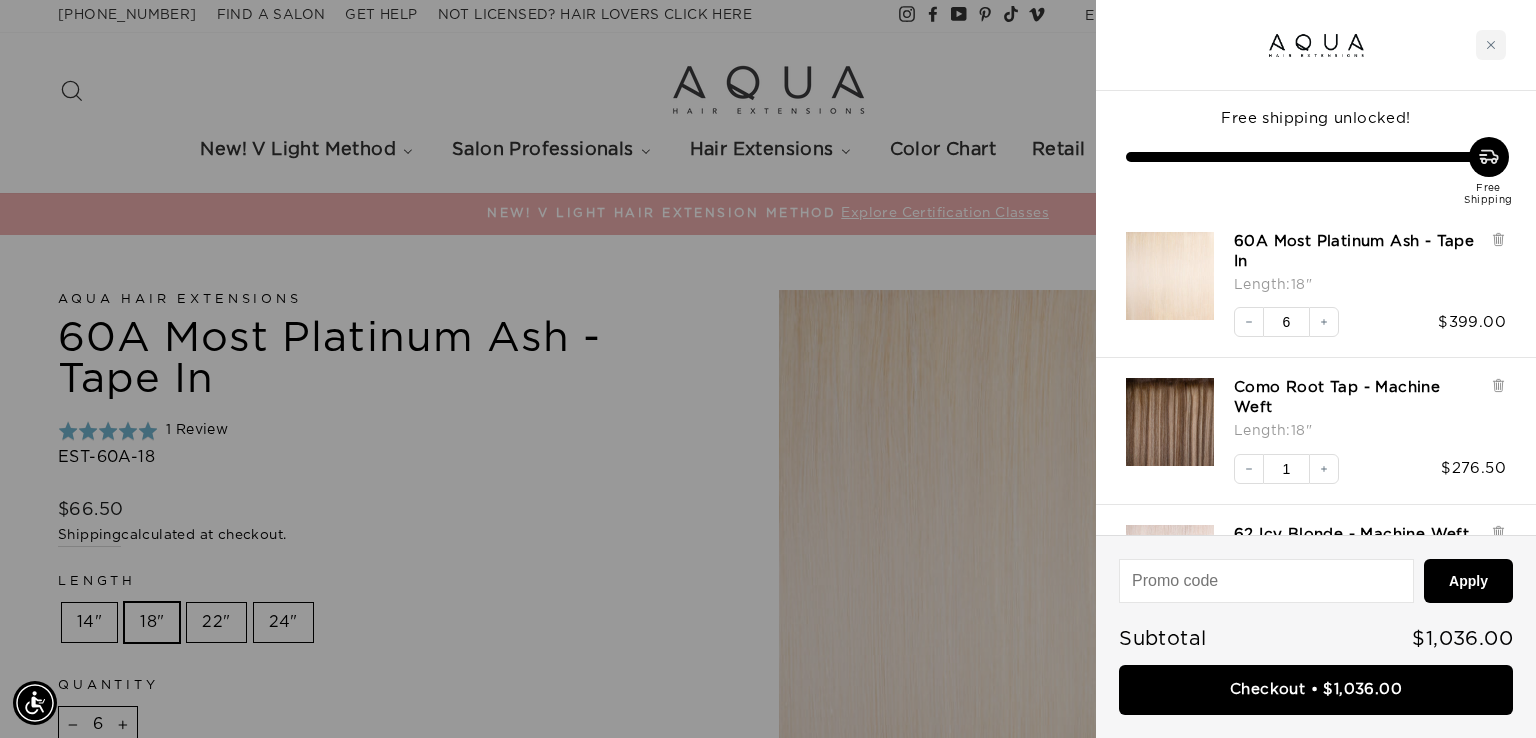 scroll, scrollTop: 68, scrollLeft: 0, axis: vertical 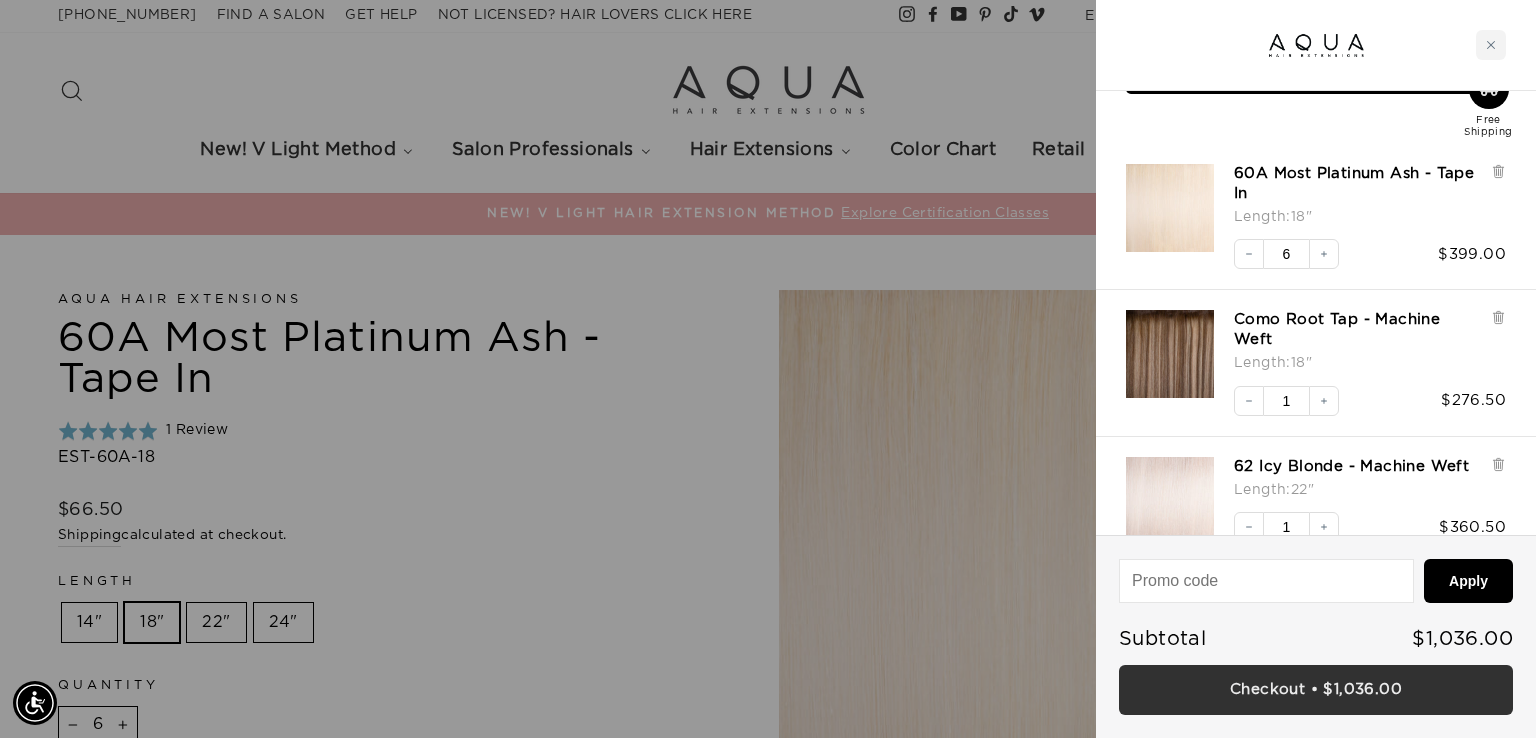 click on "Checkout • $1,036.00" at bounding box center [1316, 690] 